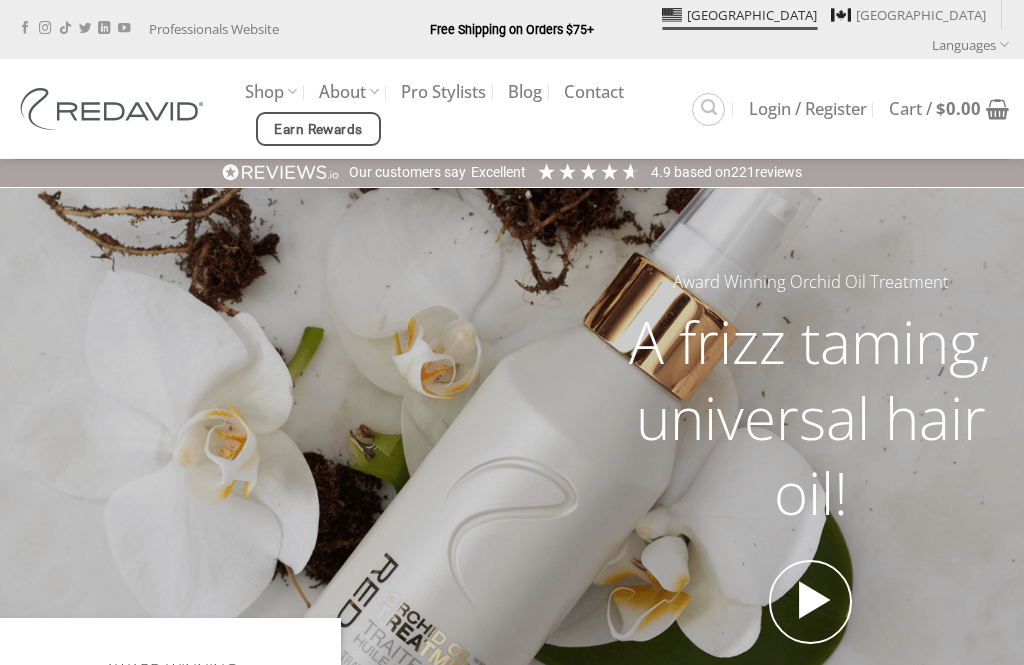 scroll, scrollTop: 0, scrollLeft: 0, axis: both 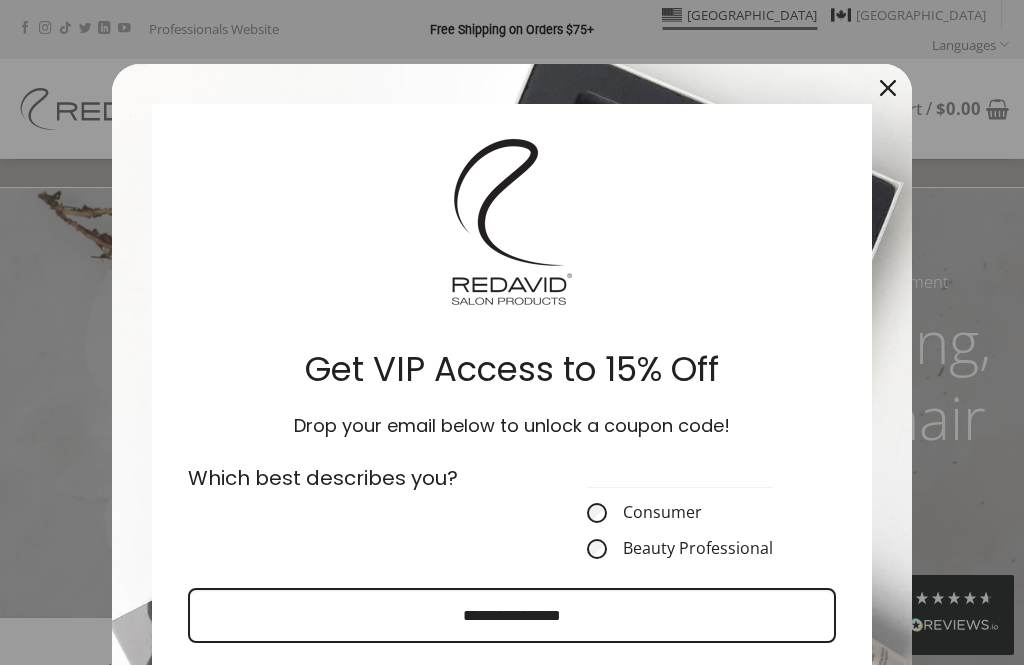 click at bounding box center [512, 332] 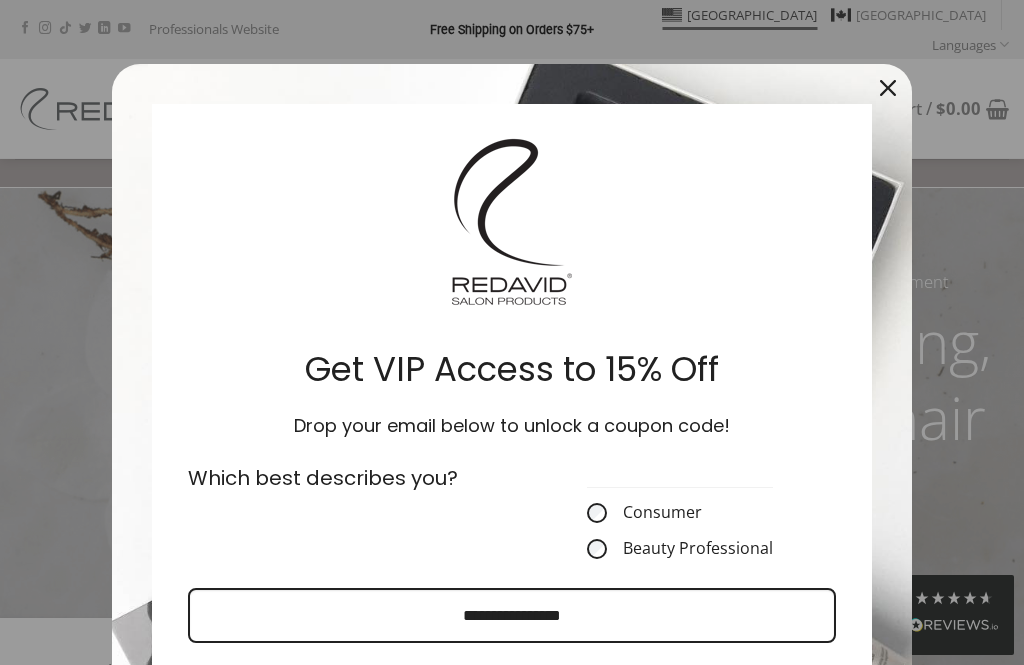 click at bounding box center [512, 332] 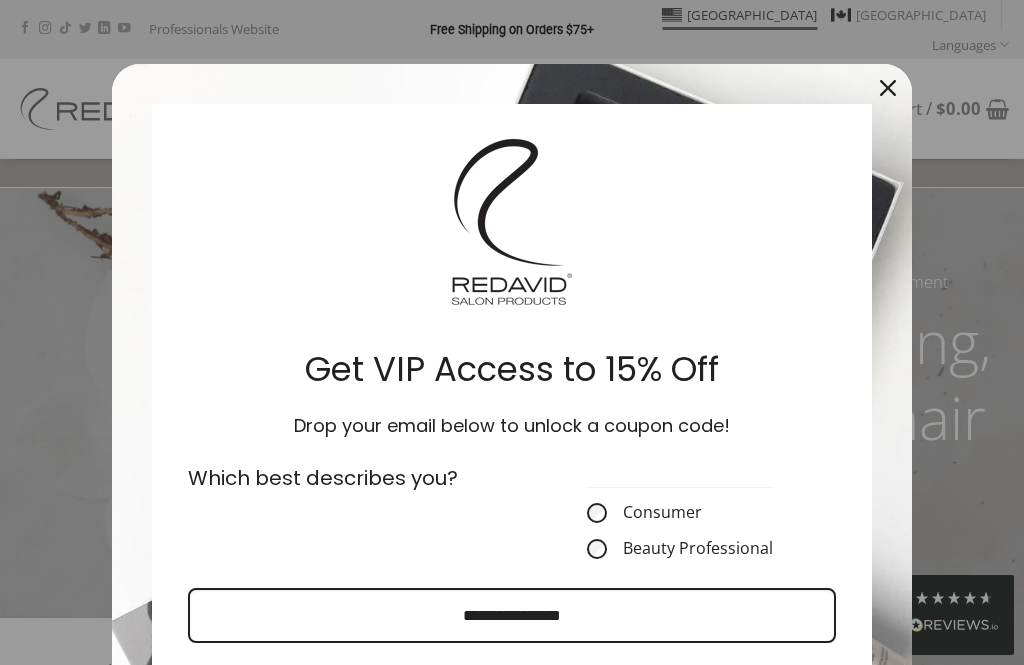 scroll, scrollTop: 0, scrollLeft: 0, axis: both 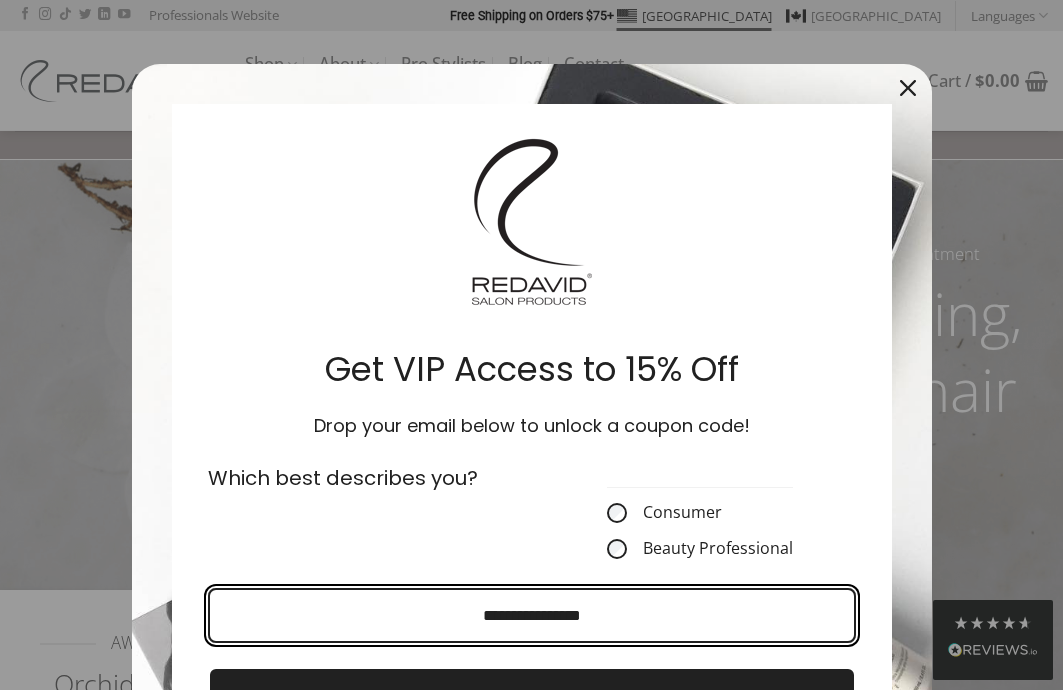 click at bounding box center (532, 615) 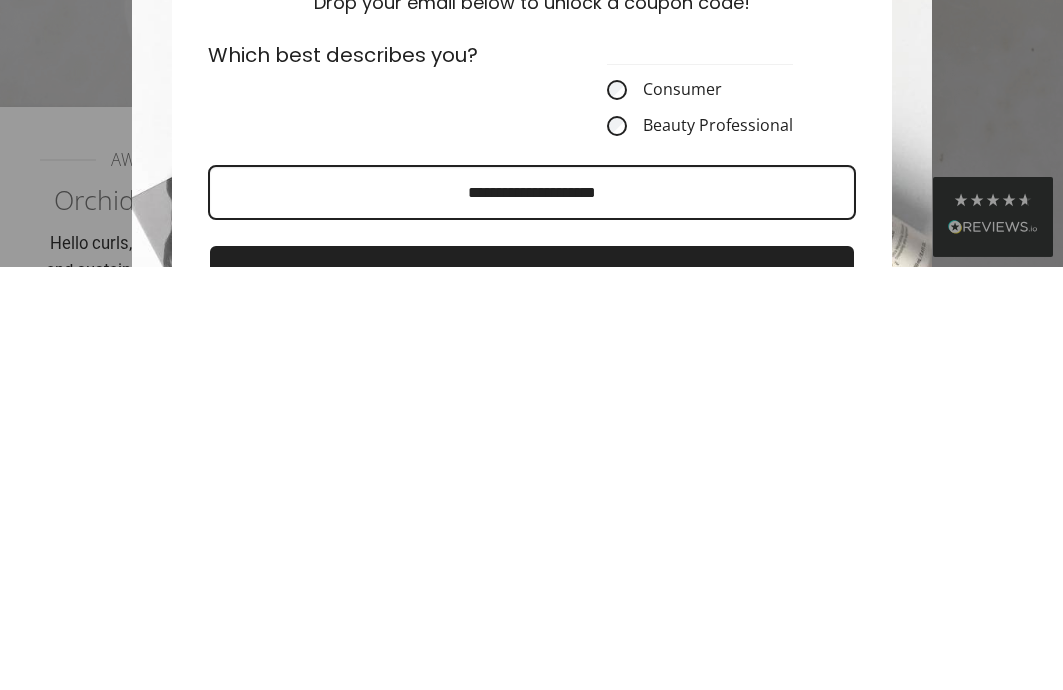 scroll, scrollTop: 482, scrollLeft: 0, axis: vertical 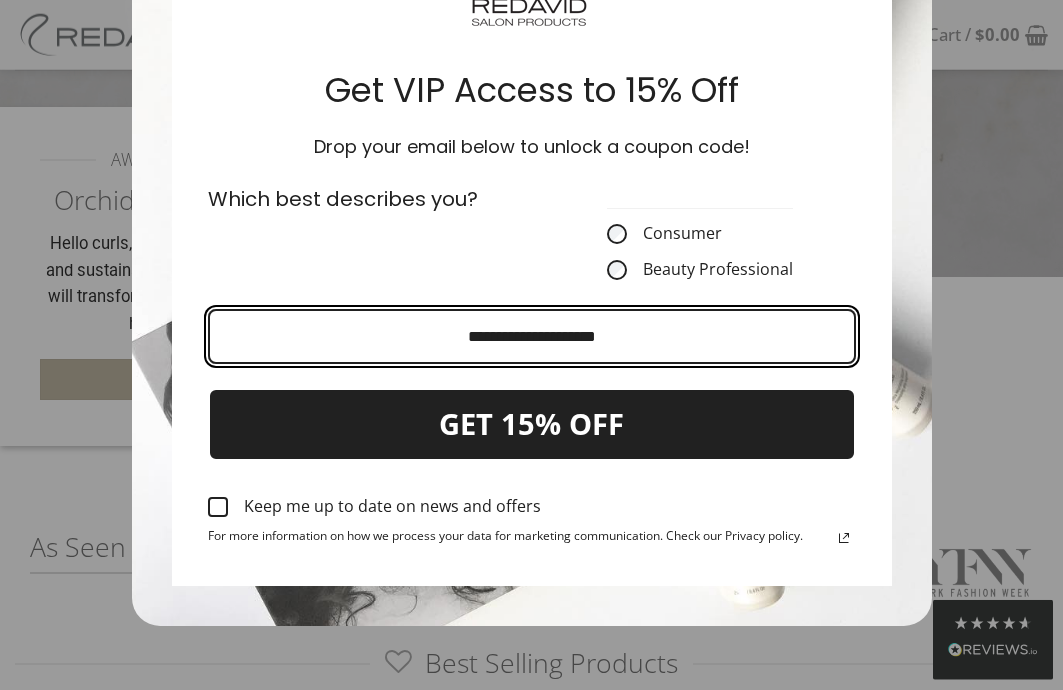type on "**********" 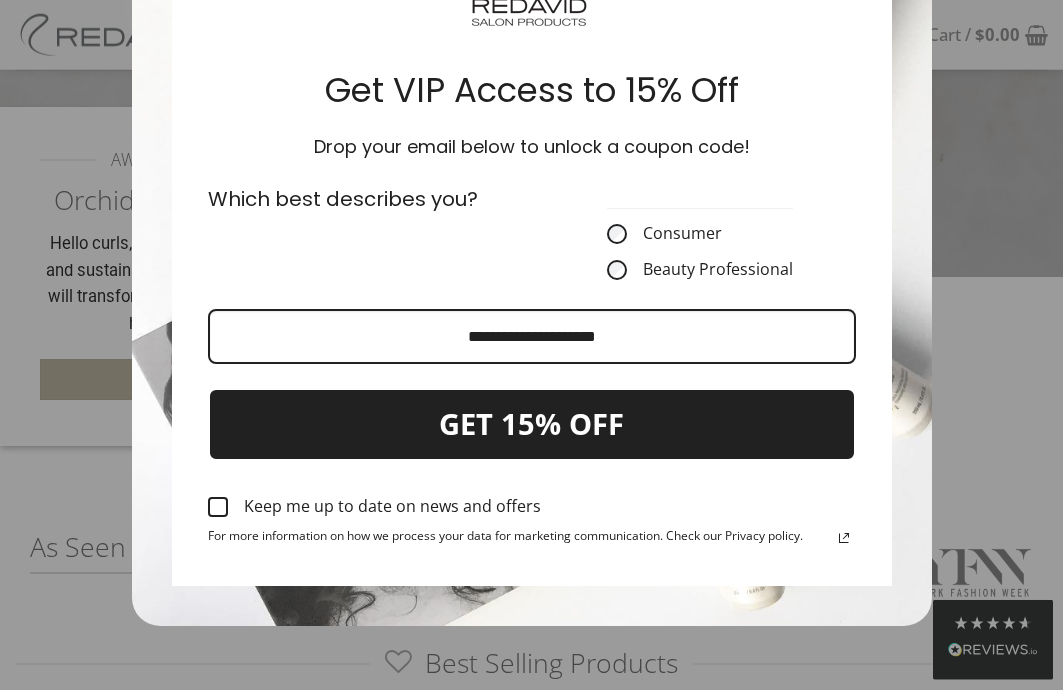 click at bounding box center (218, 507) 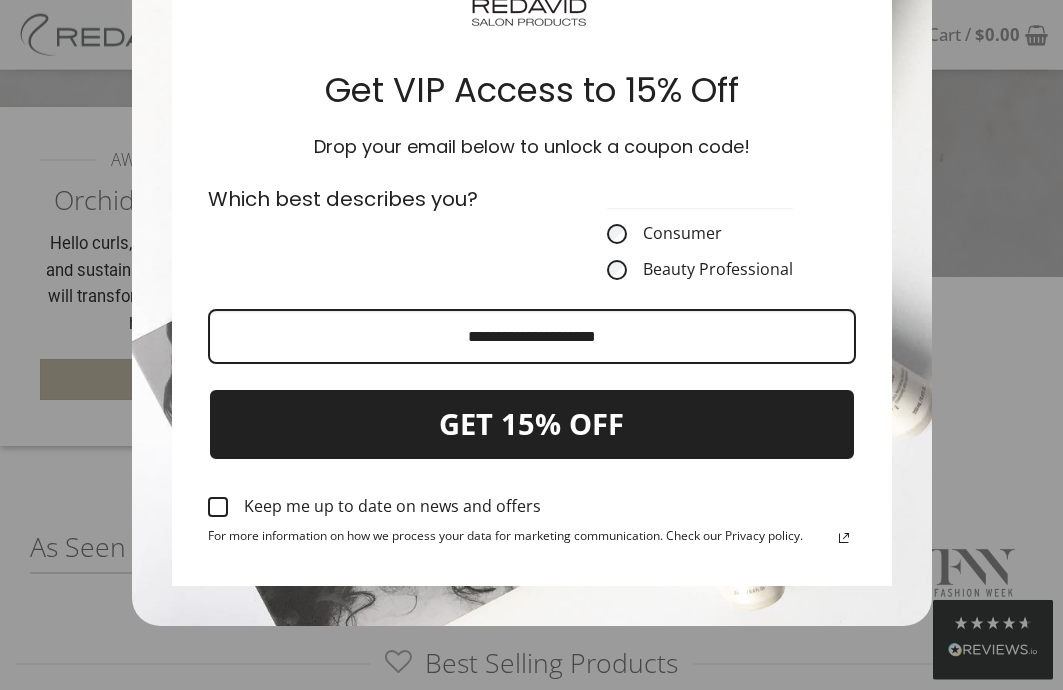 click on "GET 15% OFF" at bounding box center (532, 424) 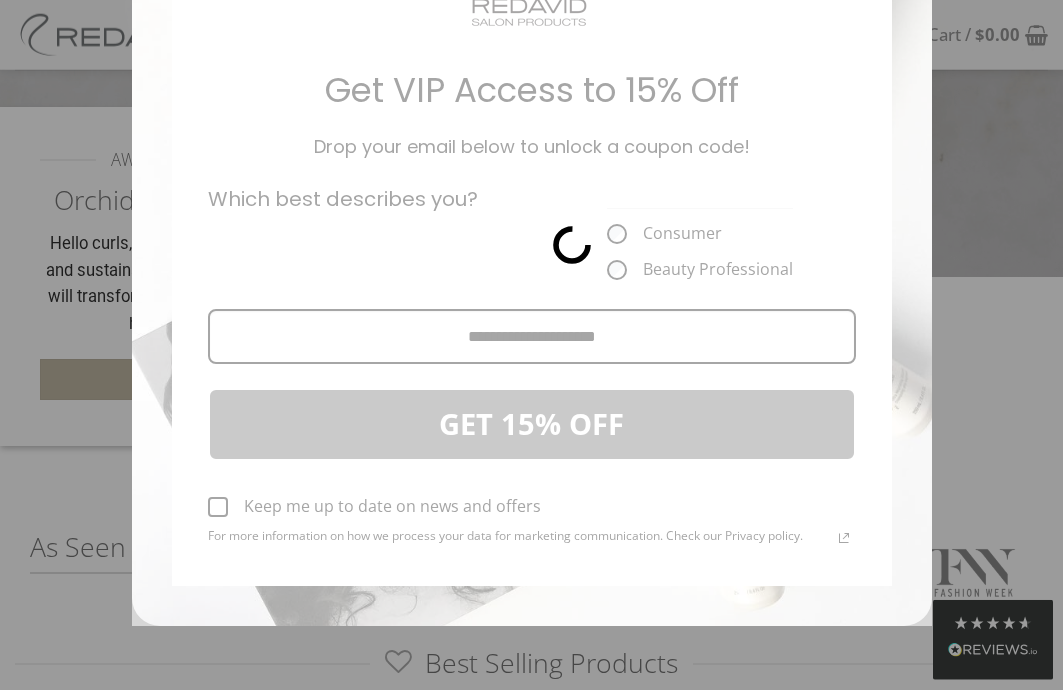 scroll, scrollTop: 12, scrollLeft: 0, axis: vertical 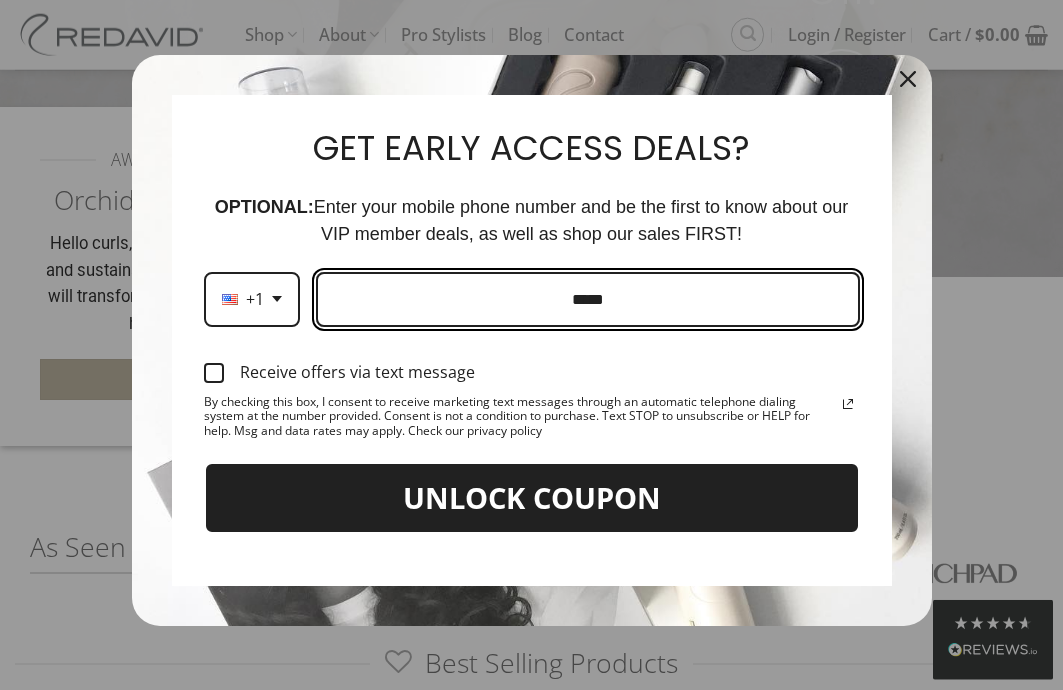 click at bounding box center (588, 299) 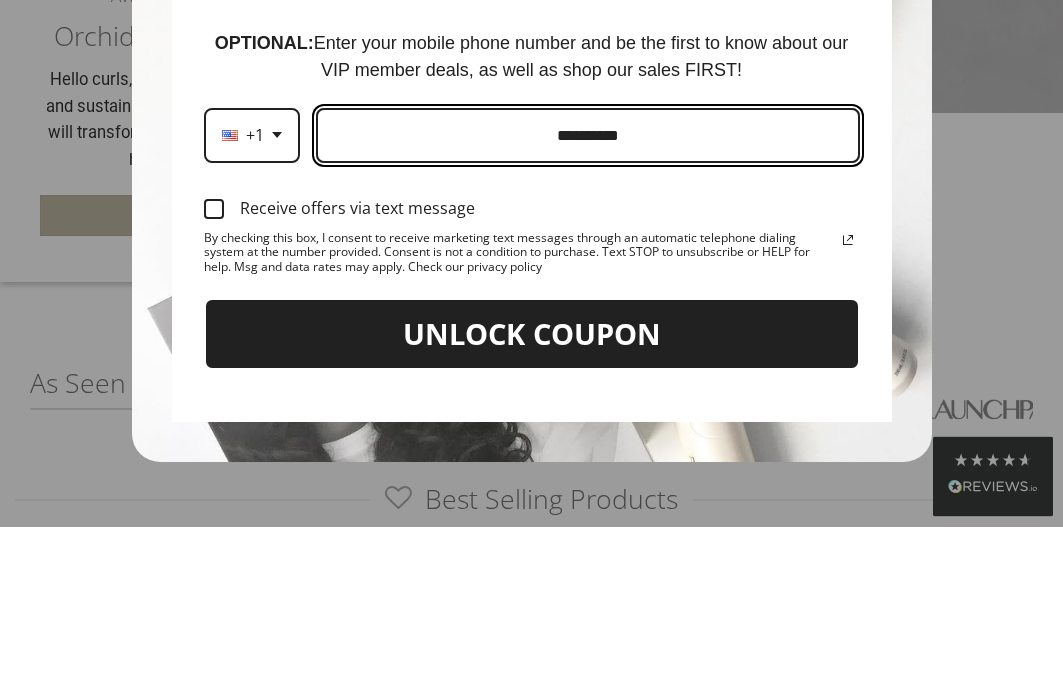 type on "**********" 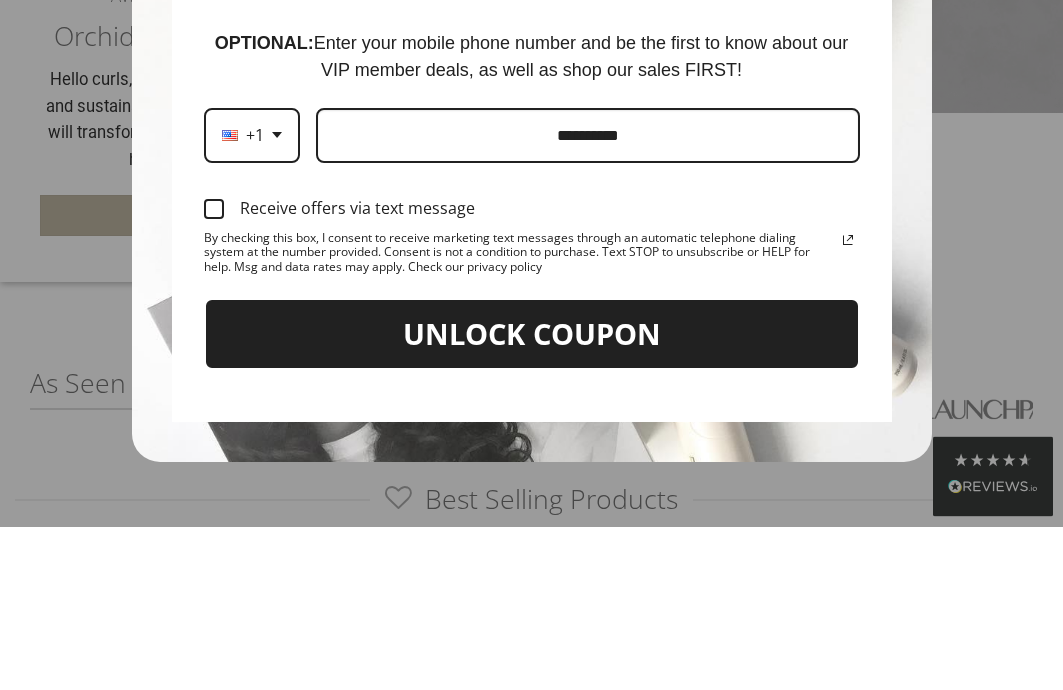click at bounding box center [214, 373] 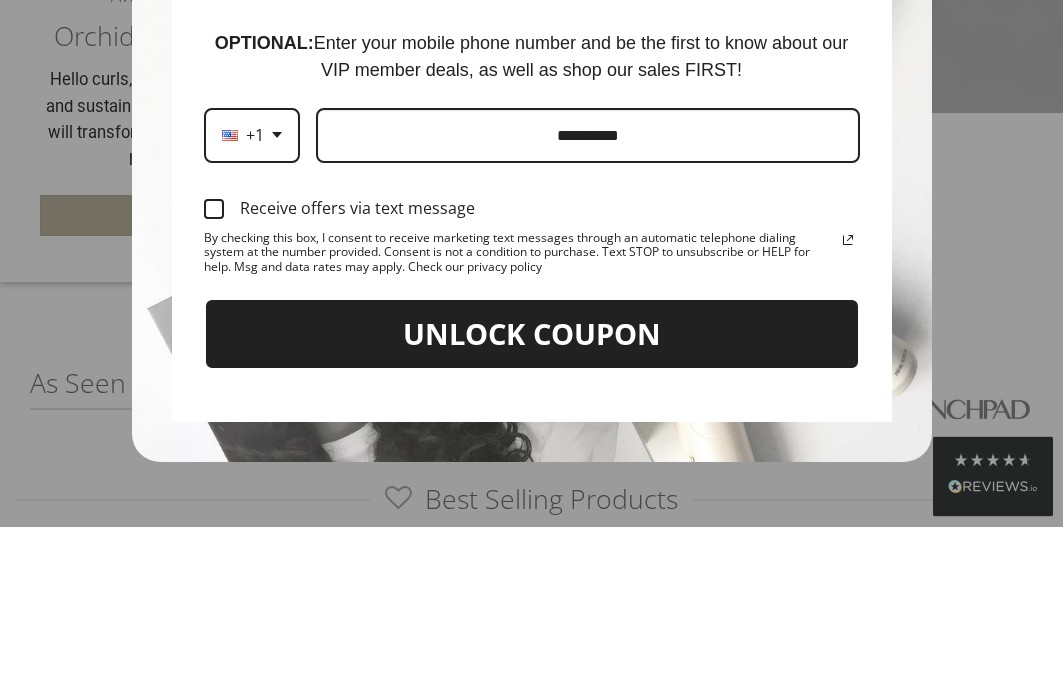 scroll, scrollTop: 646, scrollLeft: 39, axis: both 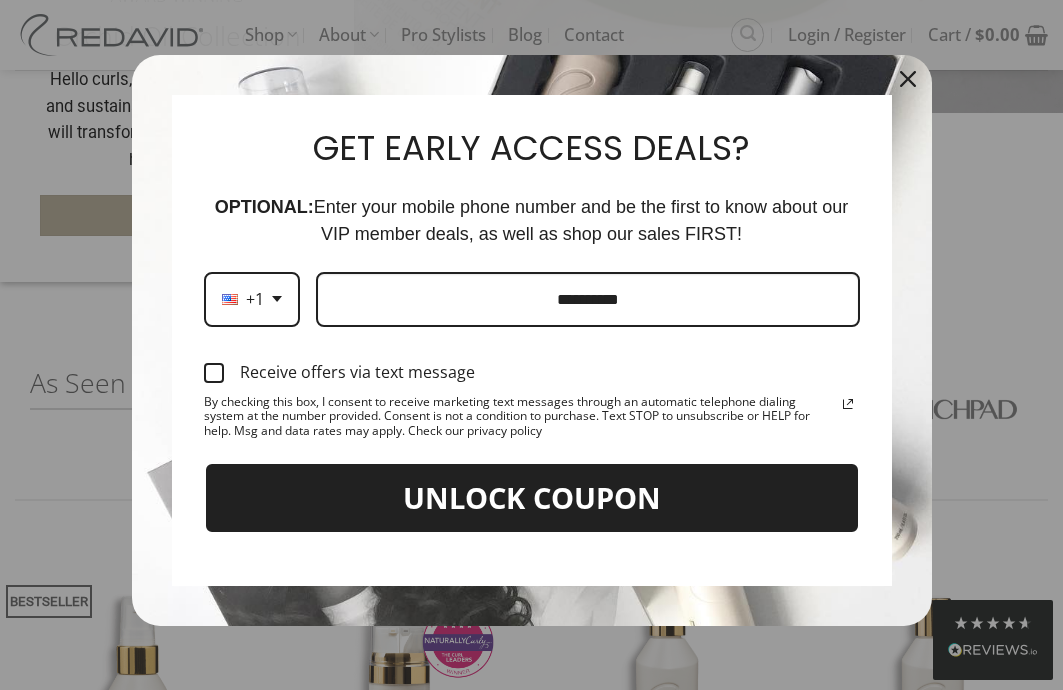 click on "UNLOCK COUPON" at bounding box center [532, 498] 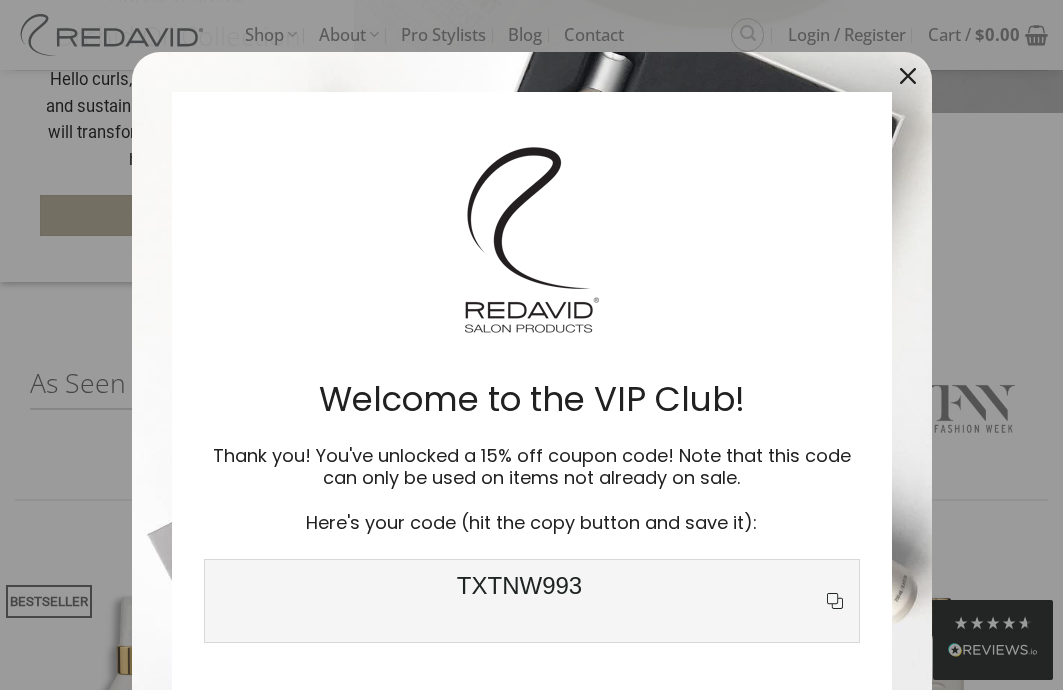click 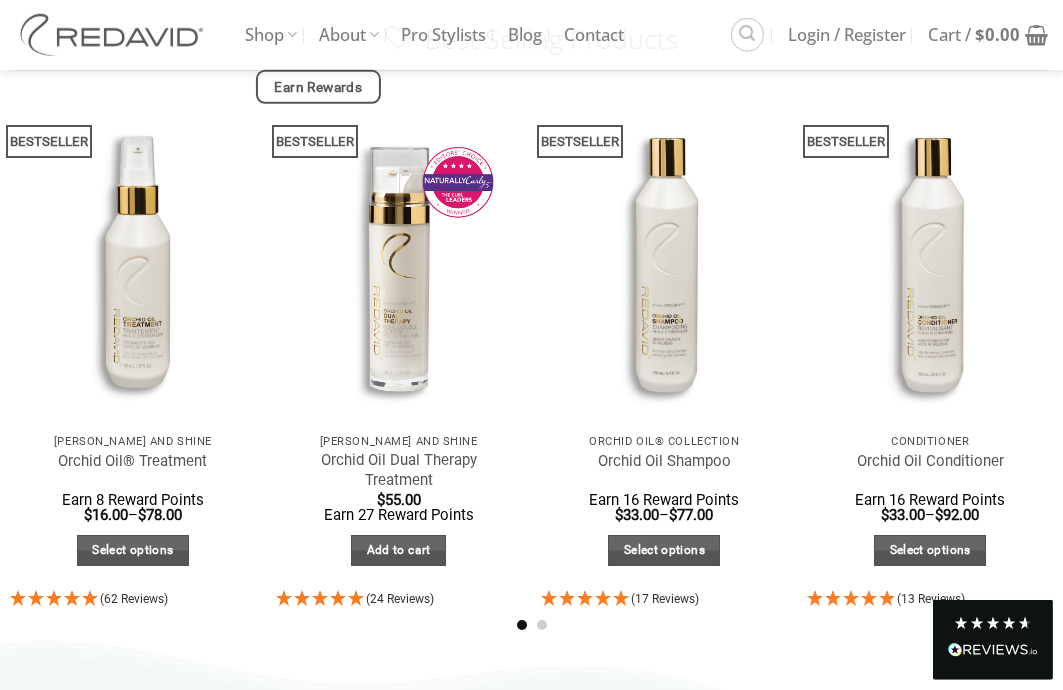 scroll, scrollTop: 1113, scrollLeft: 39, axis: both 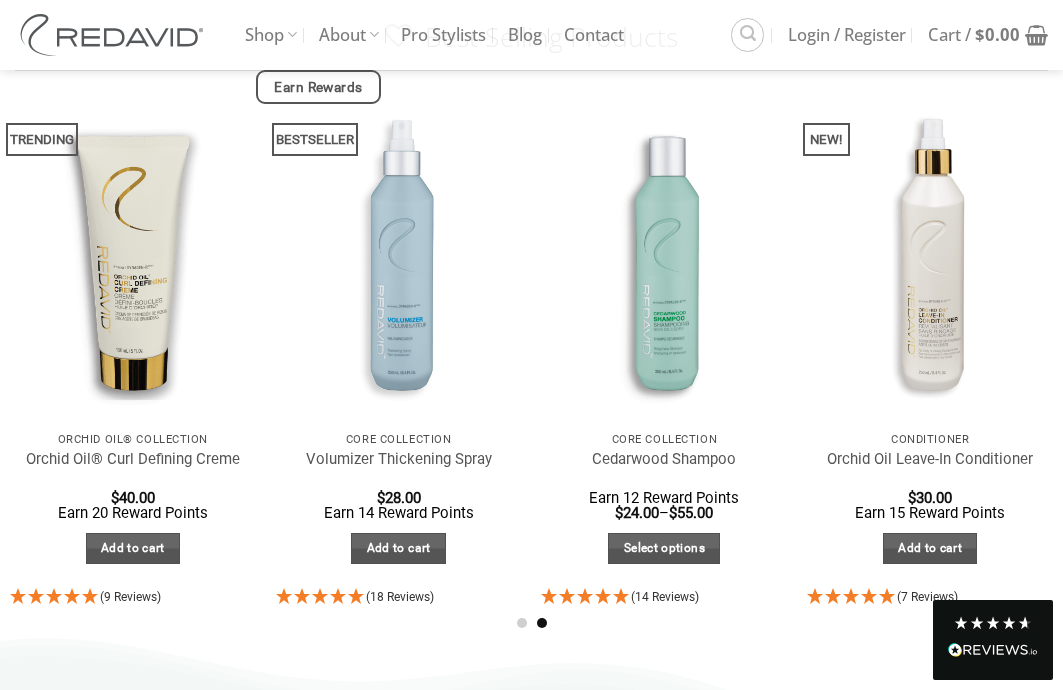 click at bounding box center (664, 257) 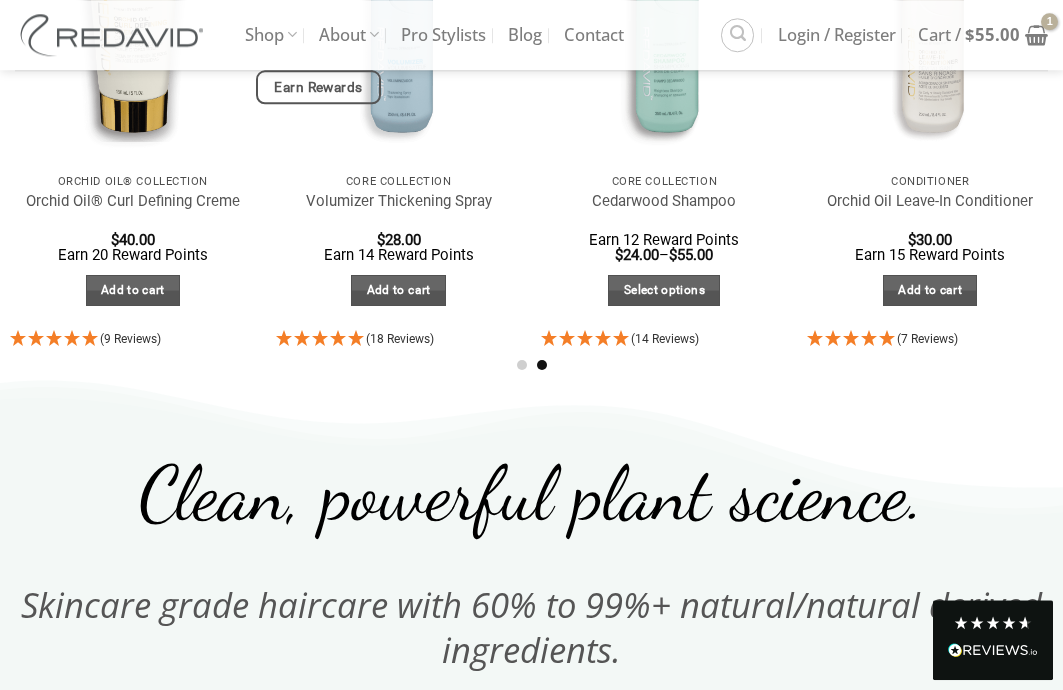scroll, scrollTop: 1379, scrollLeft: 0, axis: vertical 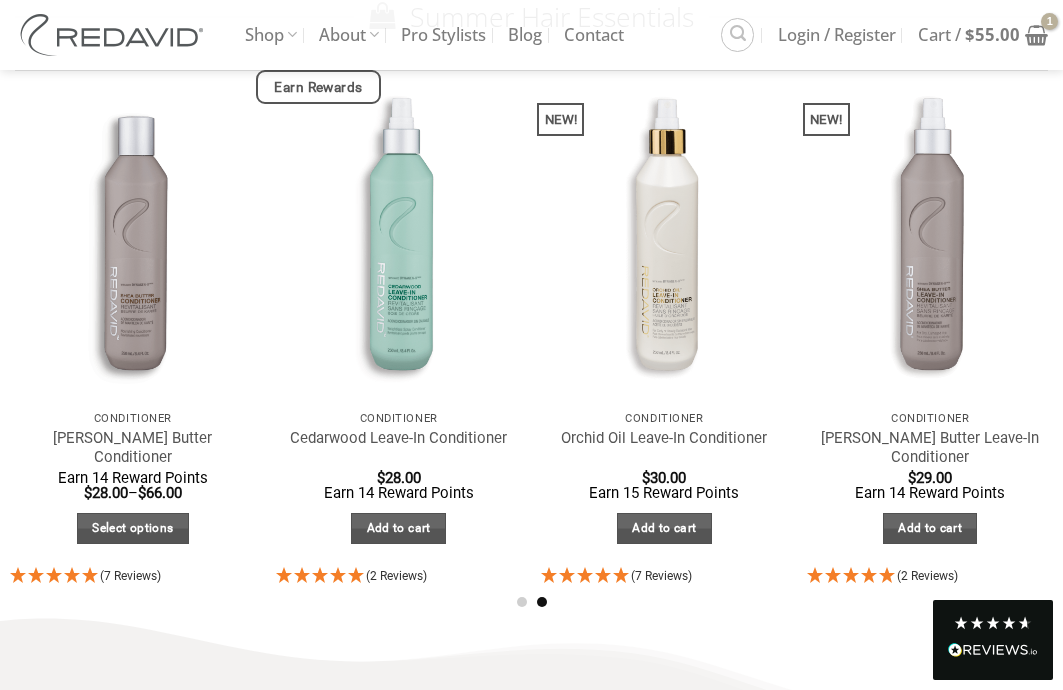 click at bounding box center [398, 236] 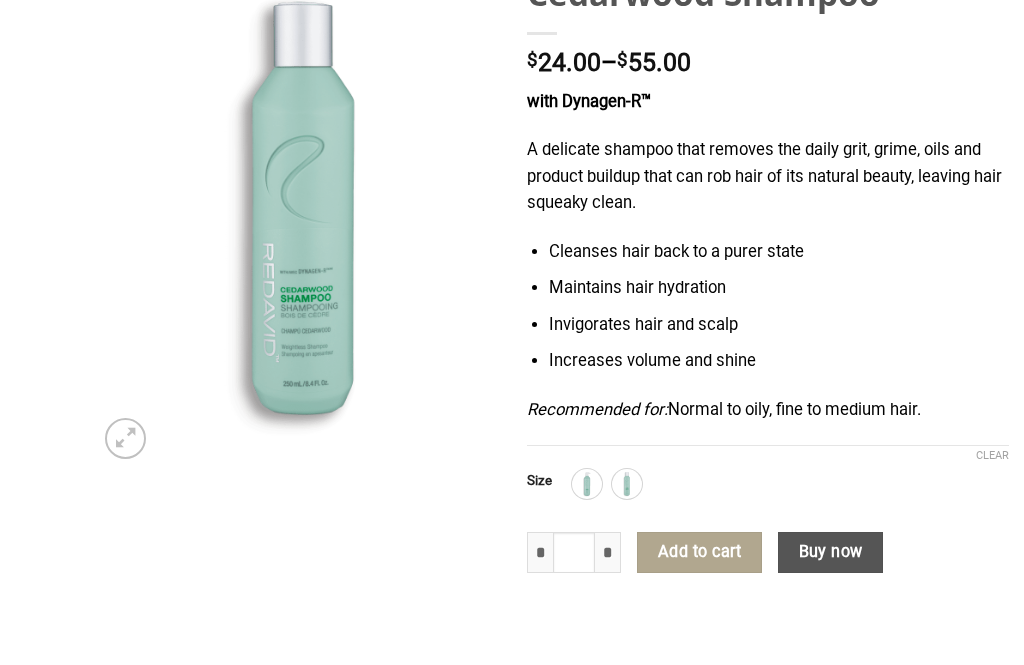 scroll, scrollTop: 285, scrollLeft: 0, axis: vertical 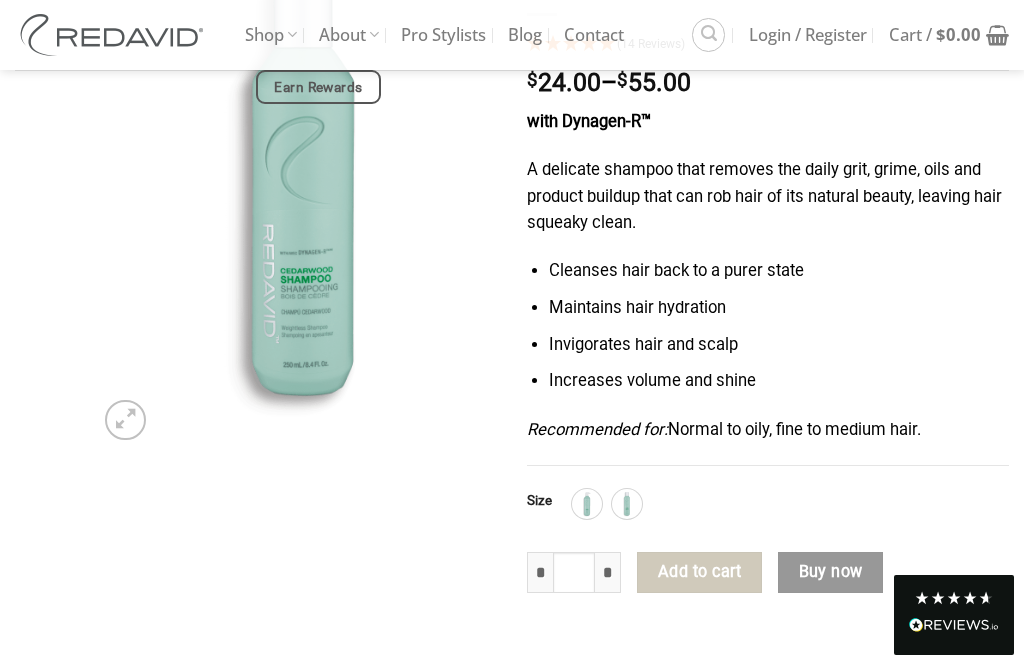 click 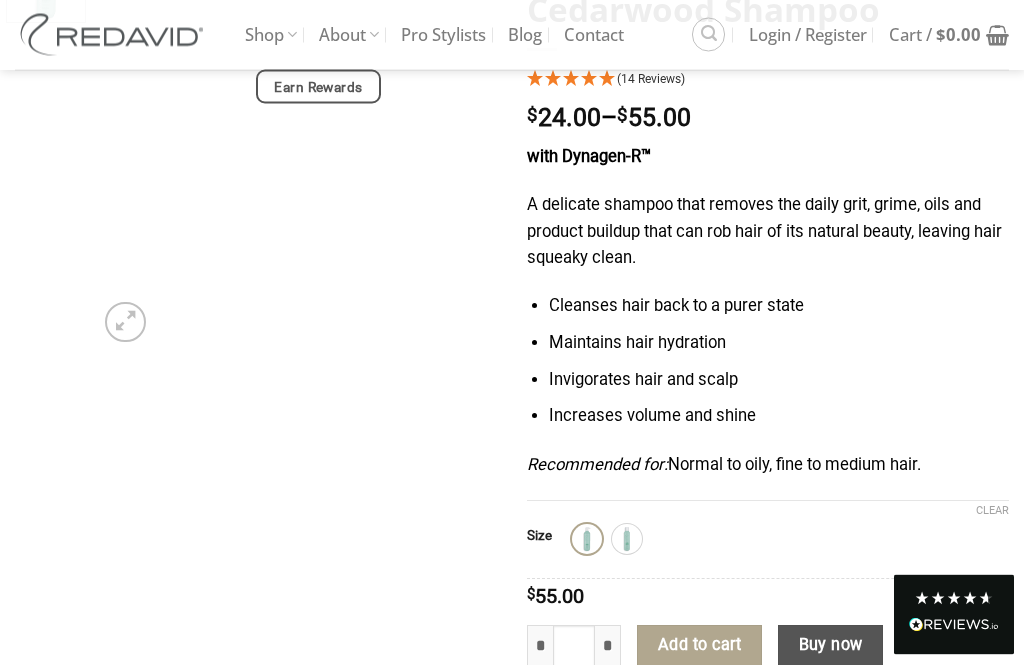 scroll, scrollTop: 252, scrollLeft: 0, axis: vertical 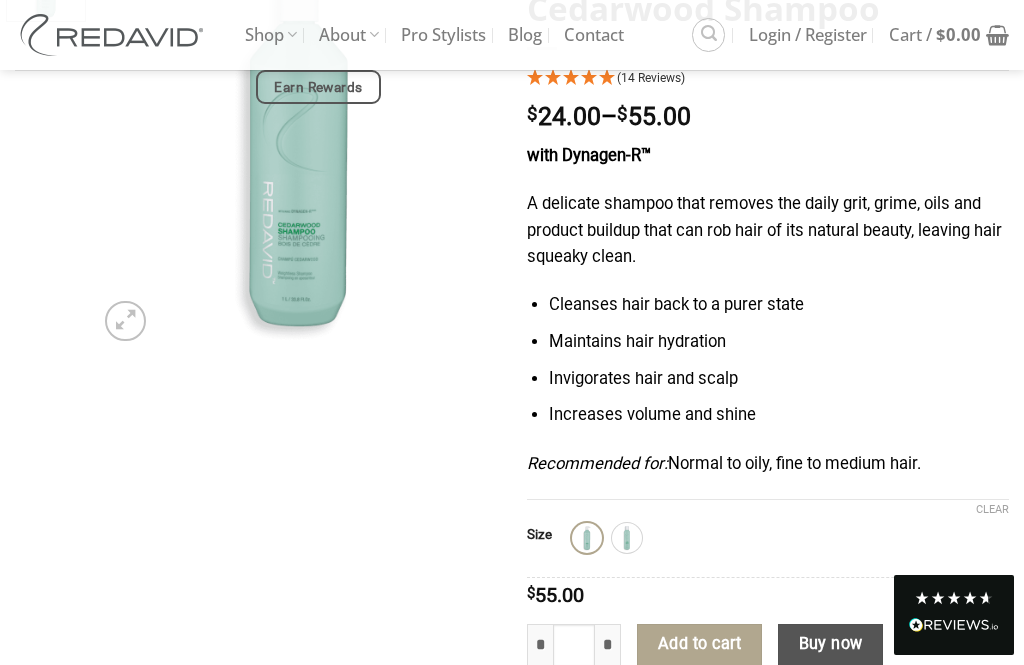 click on "Add to cart" 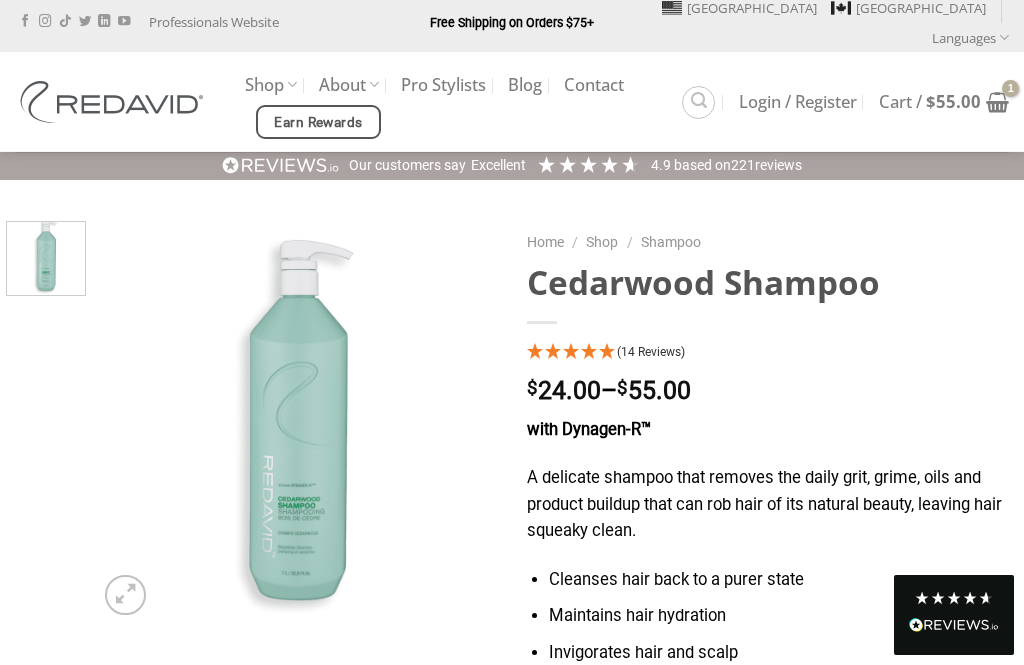 scroll, scrollTop: 0, scrollLeft: 0, axis: both 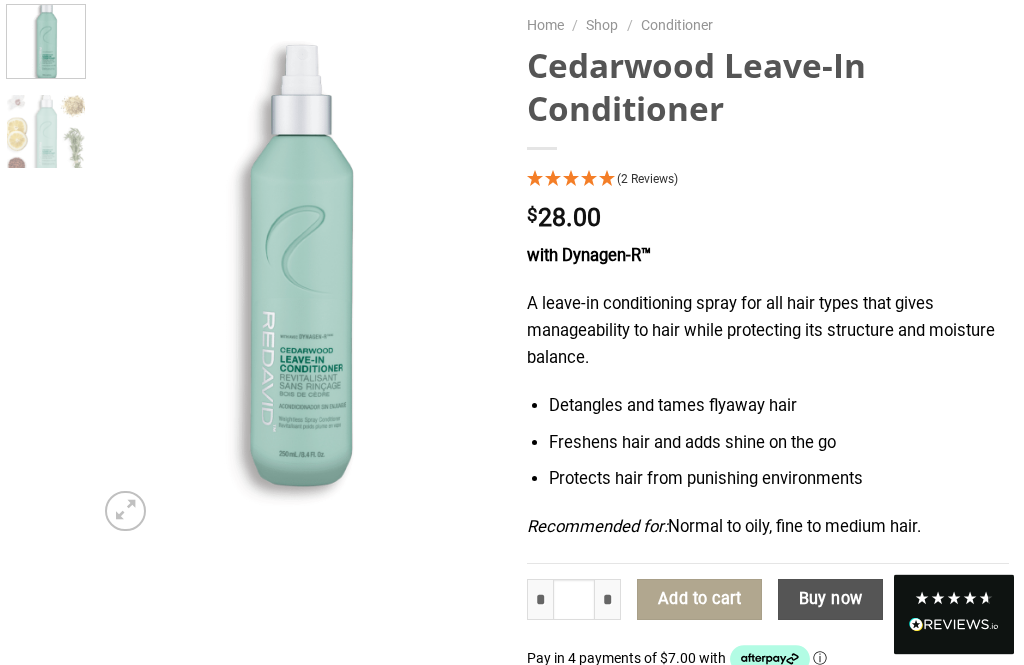 click on "Add to cart" at bounding box center [699, 601] 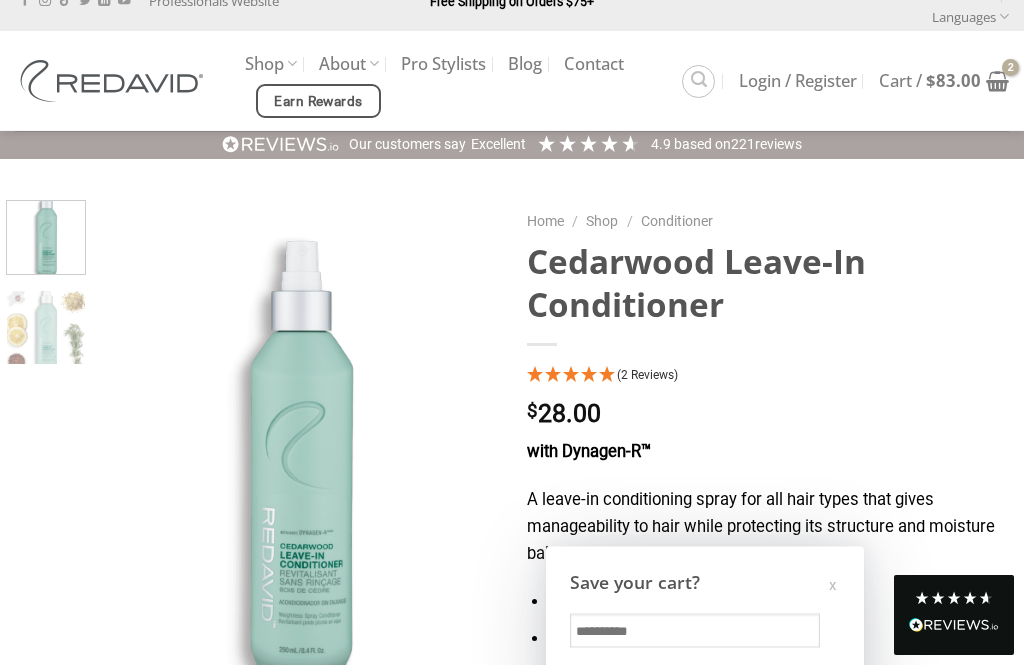 scroll, scrollTop: 0, scrollLeft: 0, axis: both 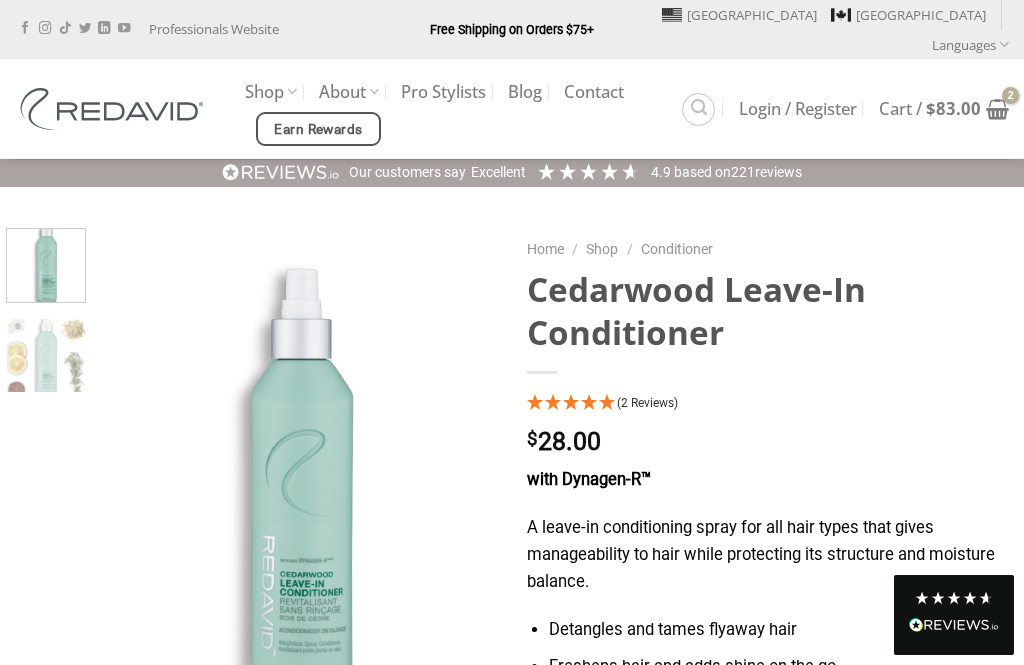 click at bounding box center (997, 109) 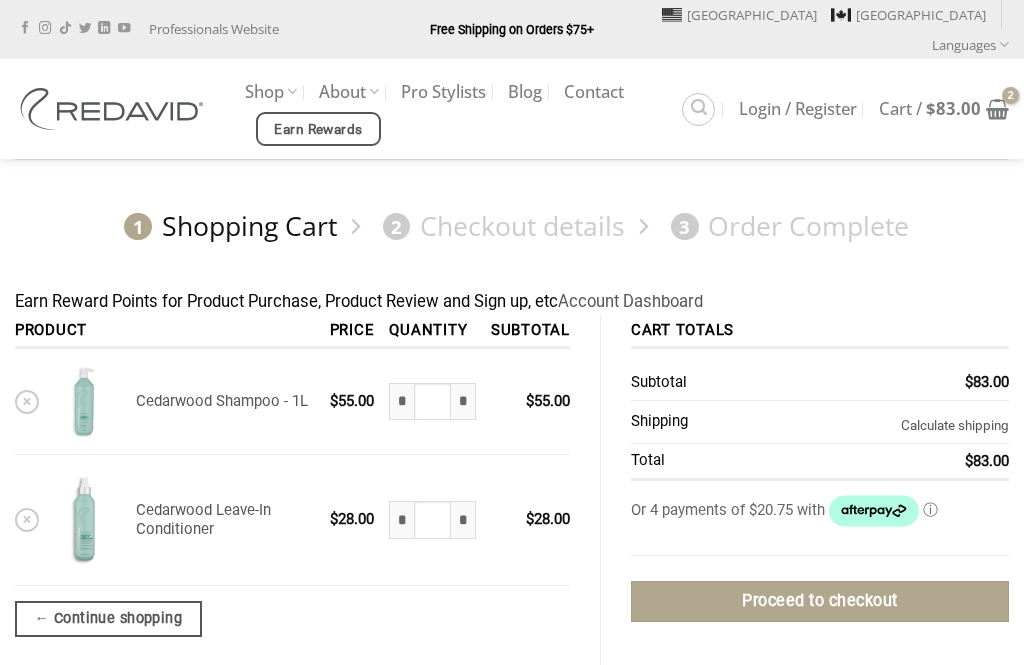 scroll, scrollTop: 0, scrollLeft: 0, axis: both 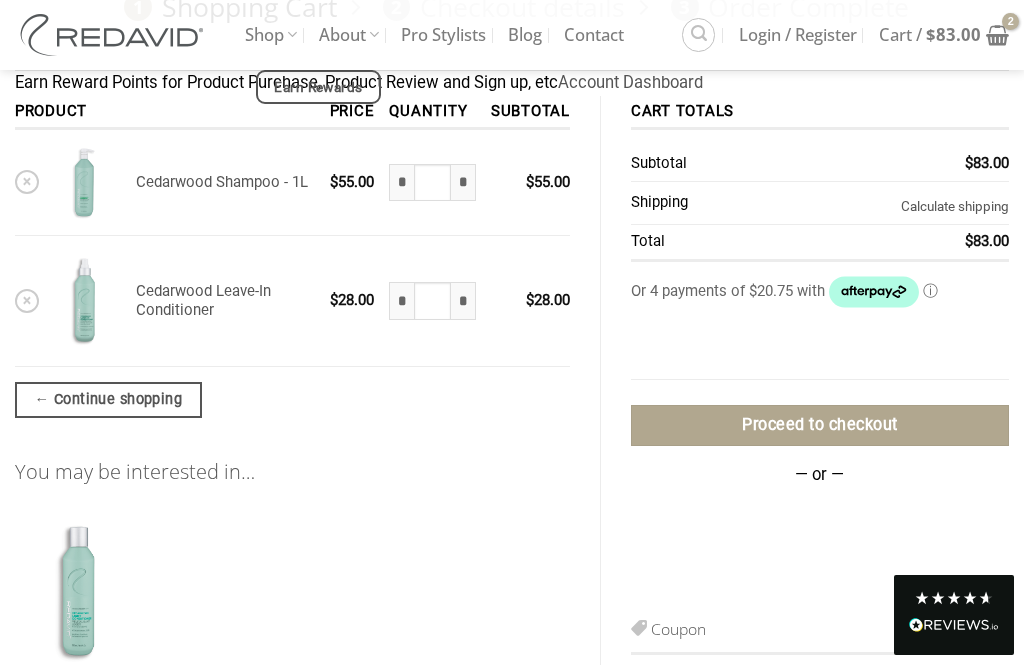 click on "Quick View
Oily Hair and Scalp
Cedarwood Light Conditioner
Earn 12 Reward Points $ 24.00  –  $ 55.00
Select options
This product has multiple variants. The options may be chosen on the product page
(10 Reviews)" at bounding box center [292, 744] 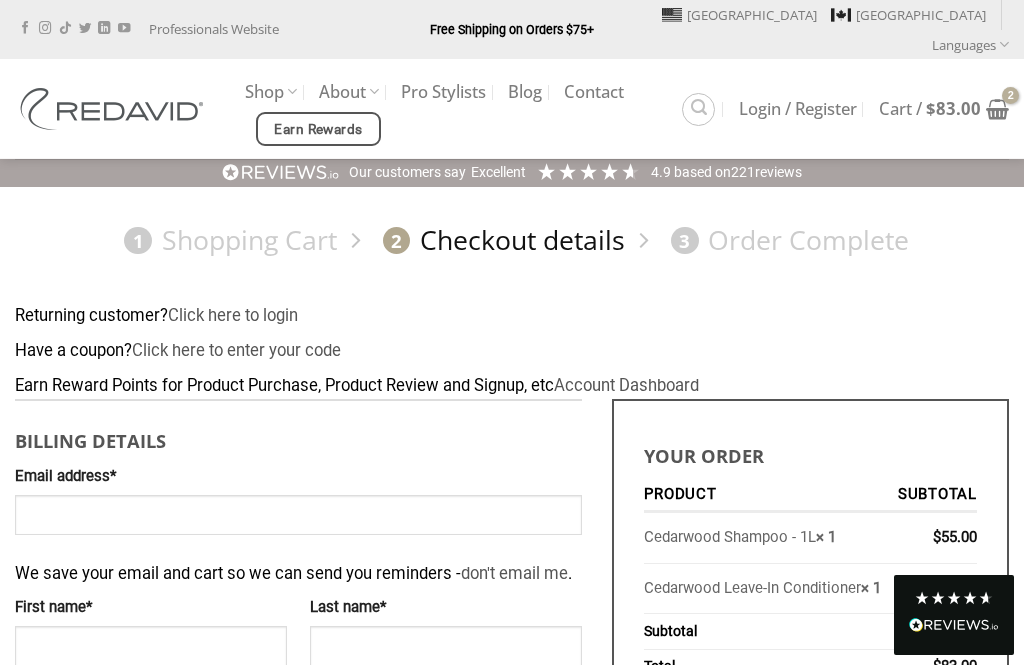 click on "Click here to login" at bounding box center (233, 315) 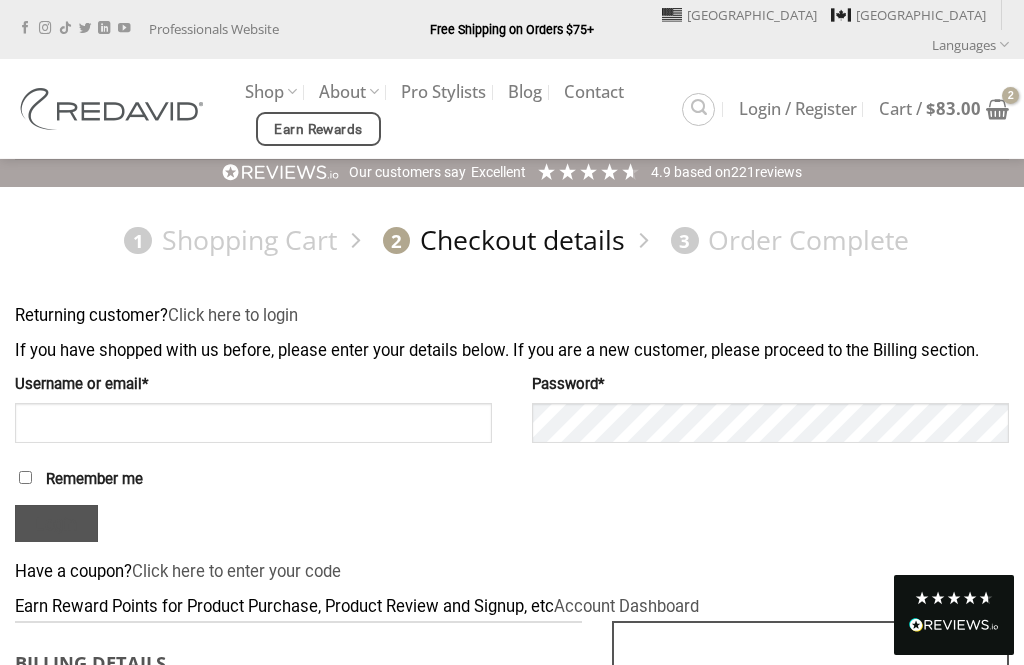 scroll, scrollTop: 0, scrollLeft: 0, axis: both 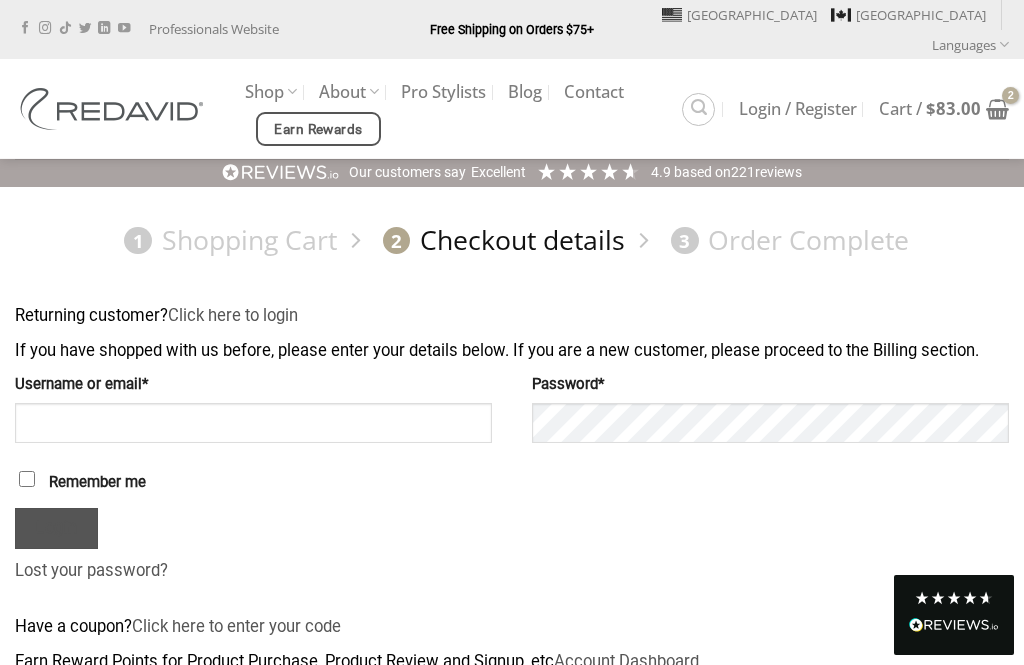 click on "1" at bounding box center [138, 241] 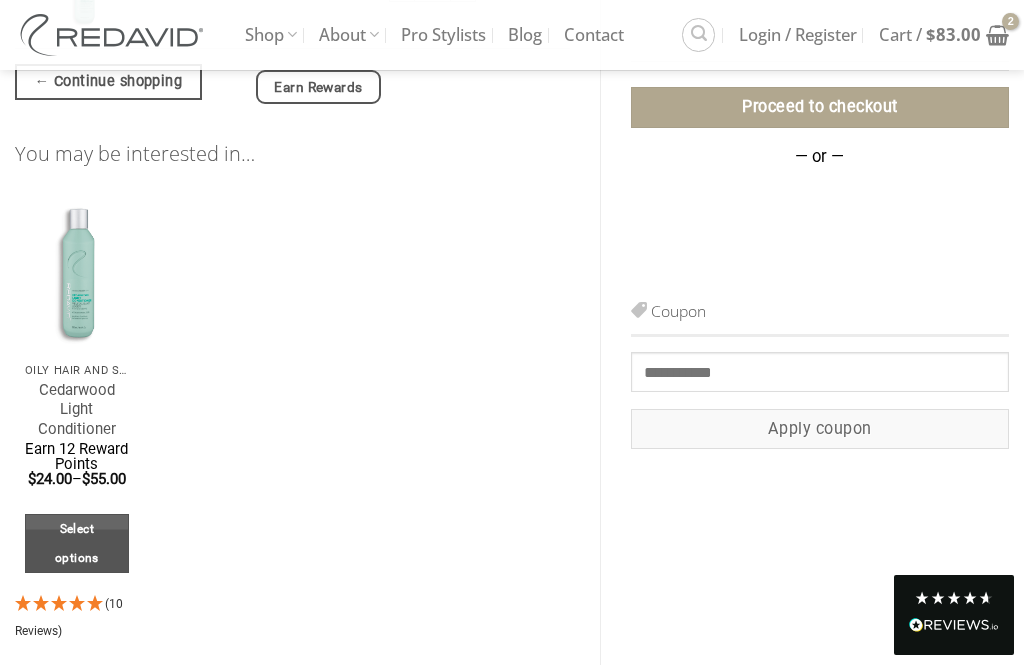 scroll, scrollTop: 578, scrollLeft: 0, axis: vertical 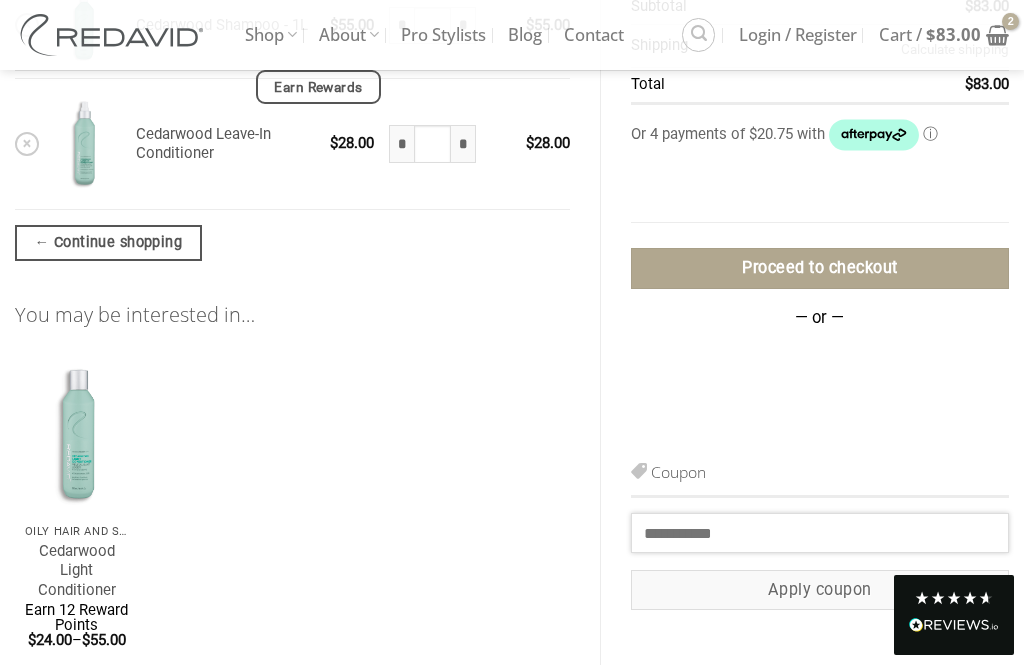 click on "Coupon:" at bounding box center (820, 533) 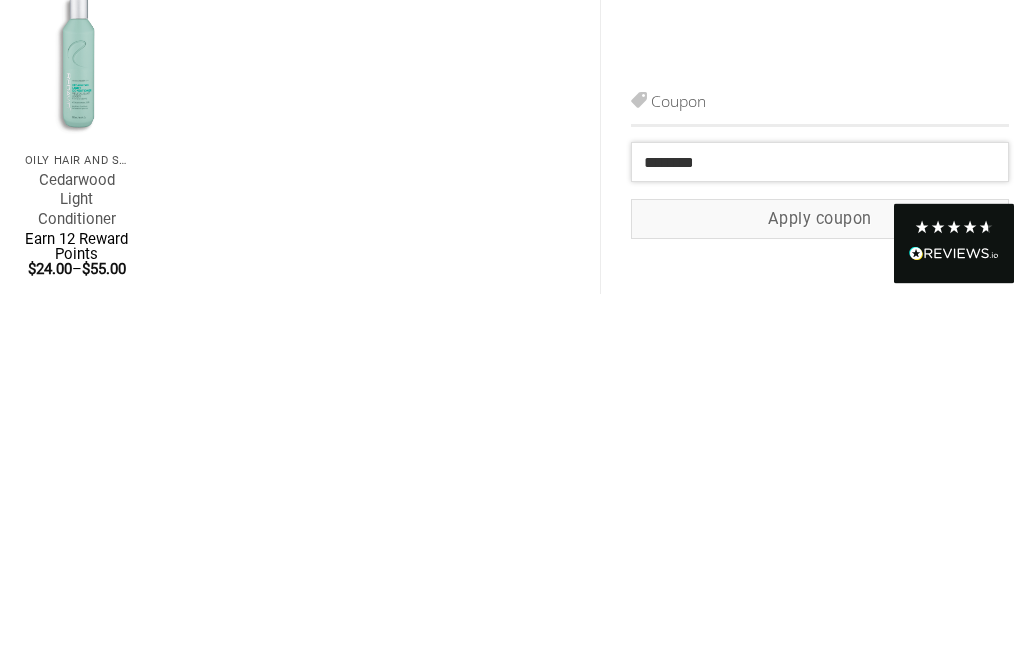 type on "********" 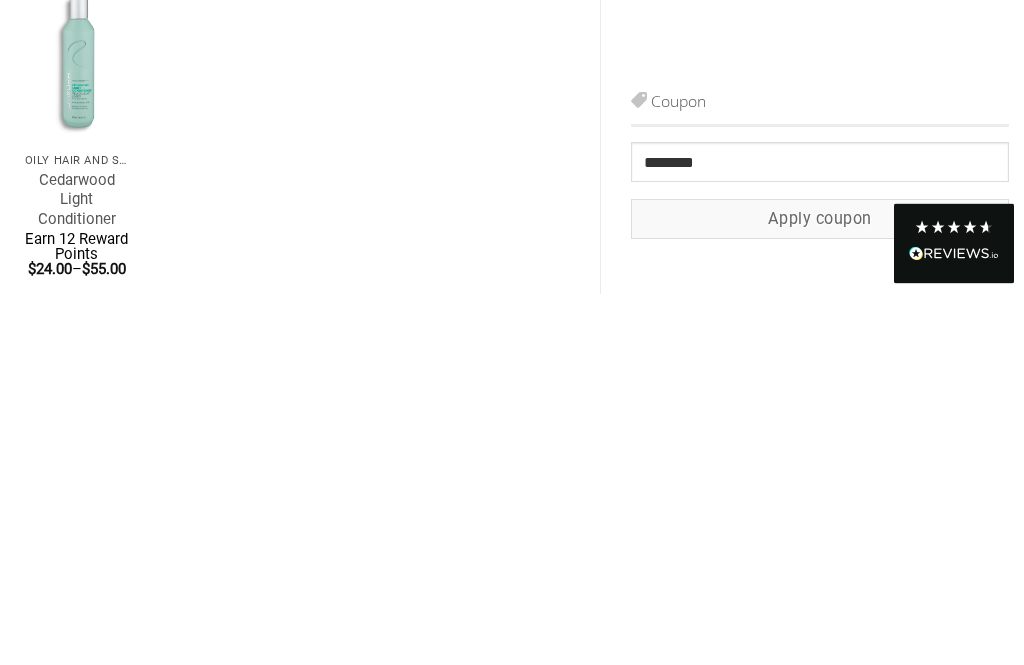 click on "Apply coupon" at bounding box center [820, 591] 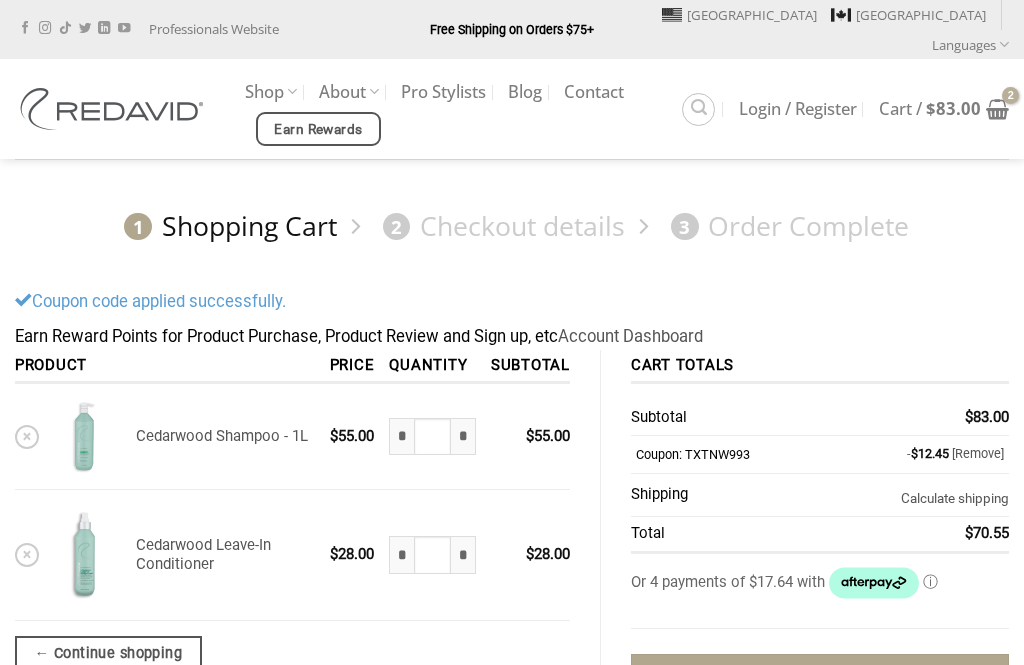scroll, scrollTop: 0, scrollLeft: 0, axis: both 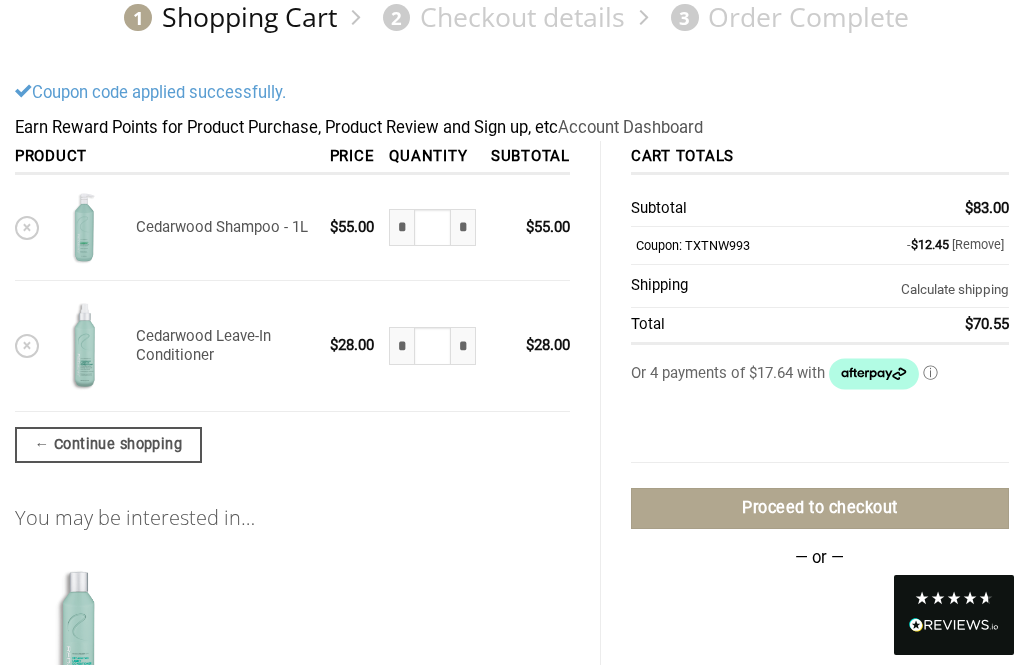 click on "Proceed to checkout" at bounding box center [820, 508] 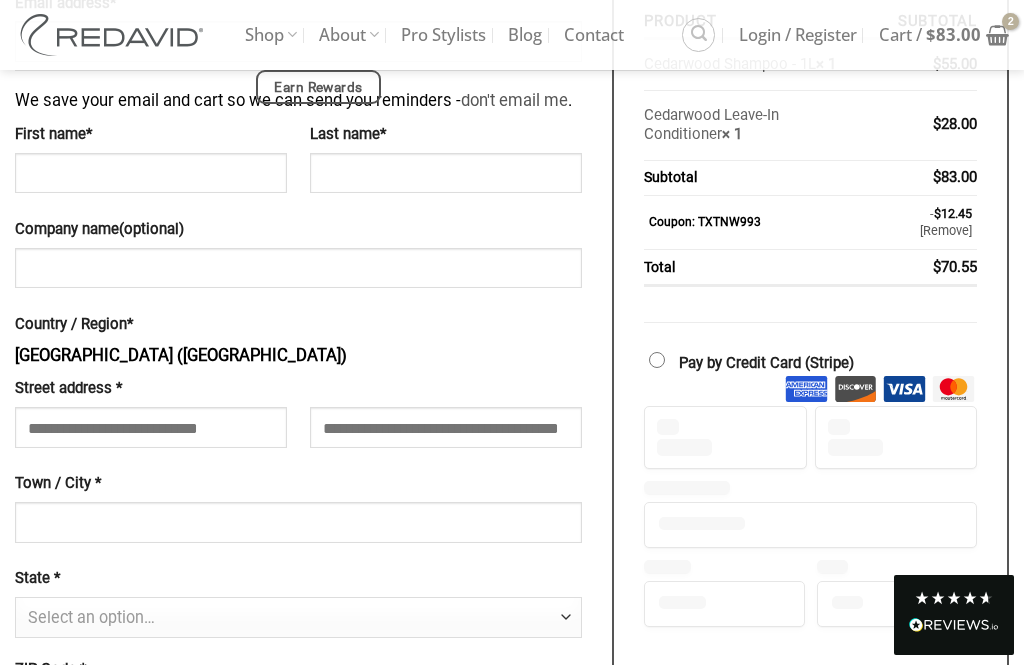 scroll, scrollTop: 444, scrollLeft: 0, axis: vertical 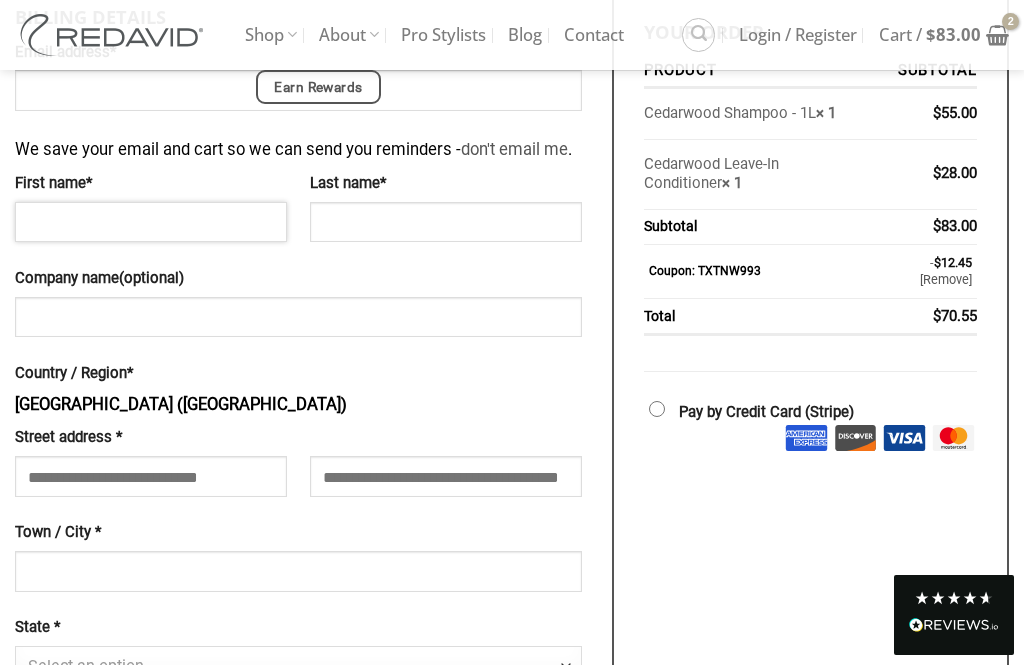 click on "First name  *" at bounding box center [151, 222] 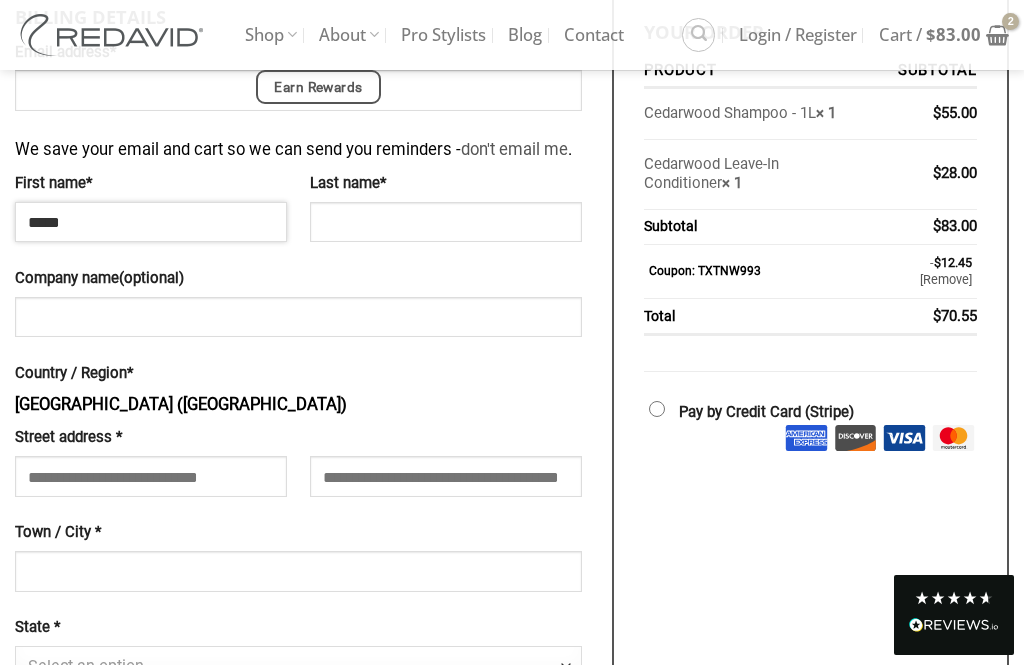 type on "*****" 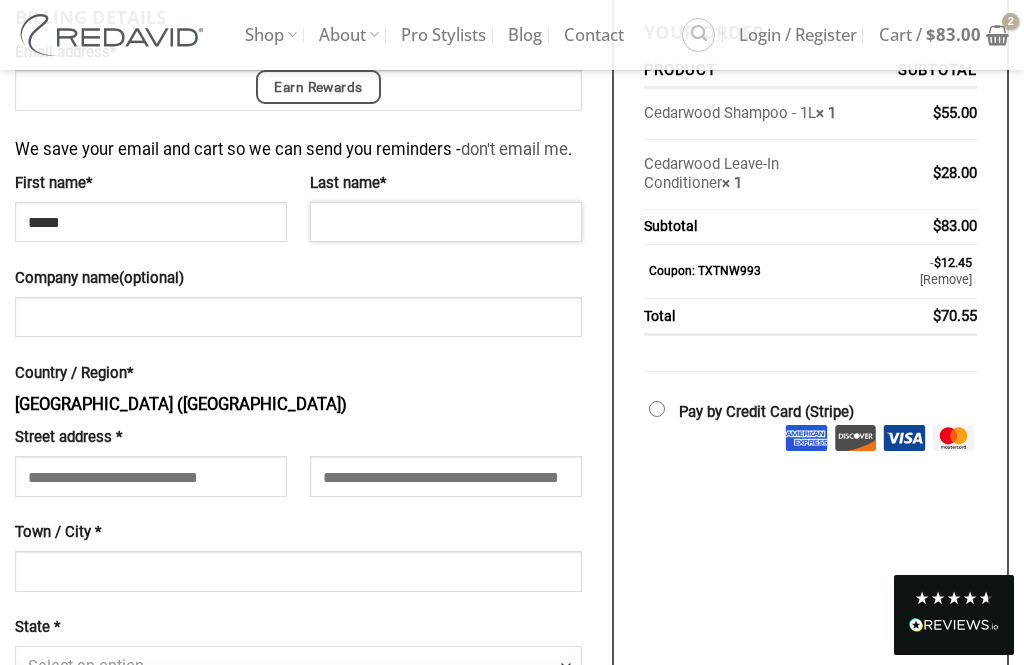 click on "Last name  *" at bounding box center [446, 222] 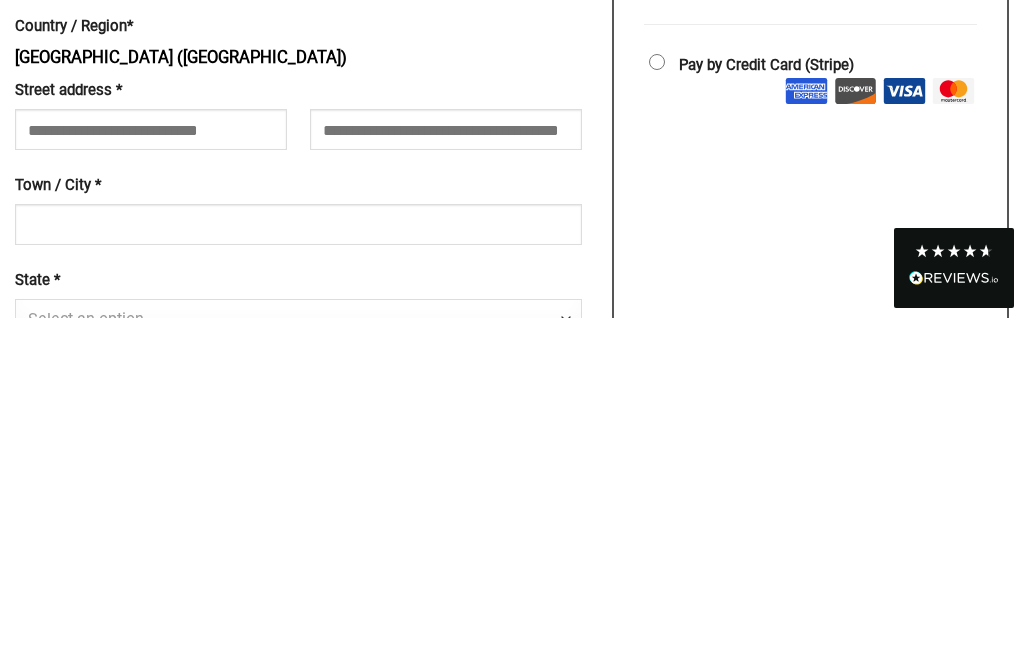 type on "******" 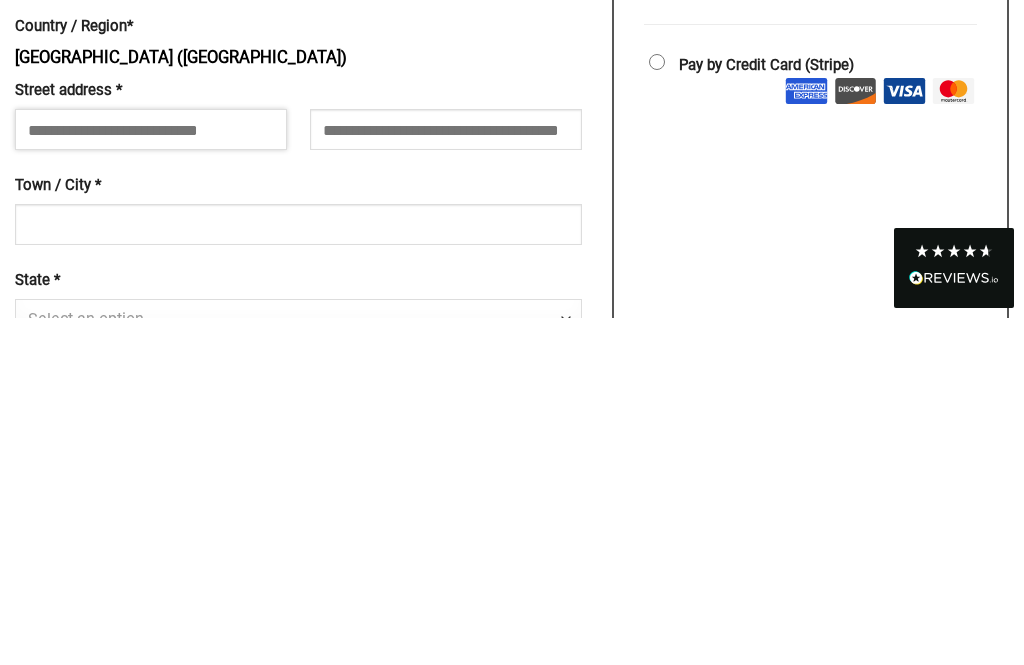 click on "Street address   *" at bounding box center [151, 476] 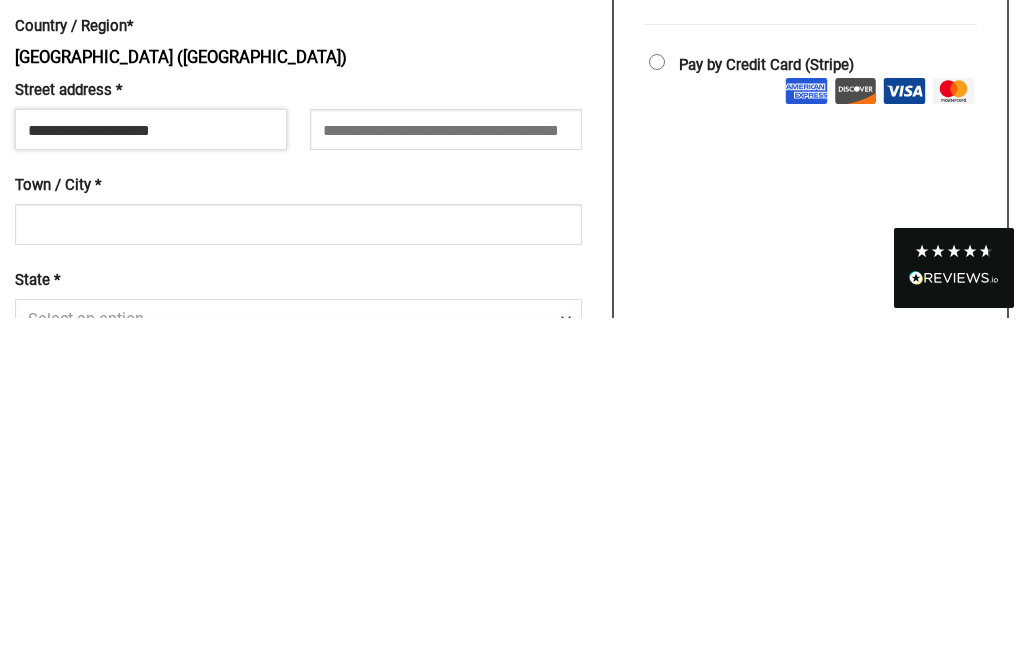 type on "**********" 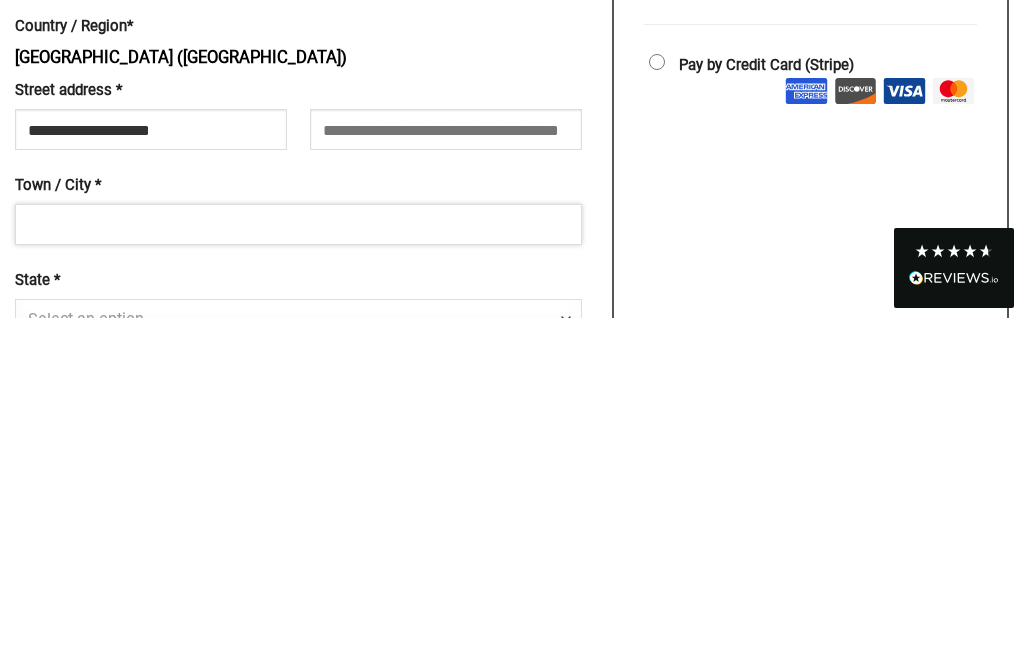 click on "Town / City   *" at bounding box center [298, 571] 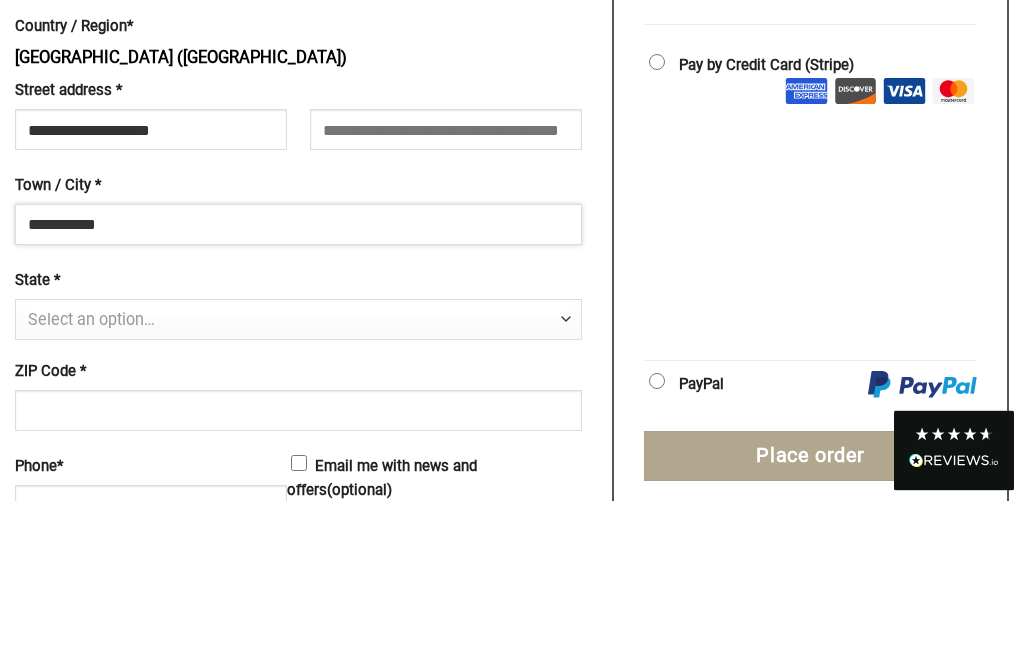 scroll, scrollTop: 578, scrollLeft: 0, axis: vertical 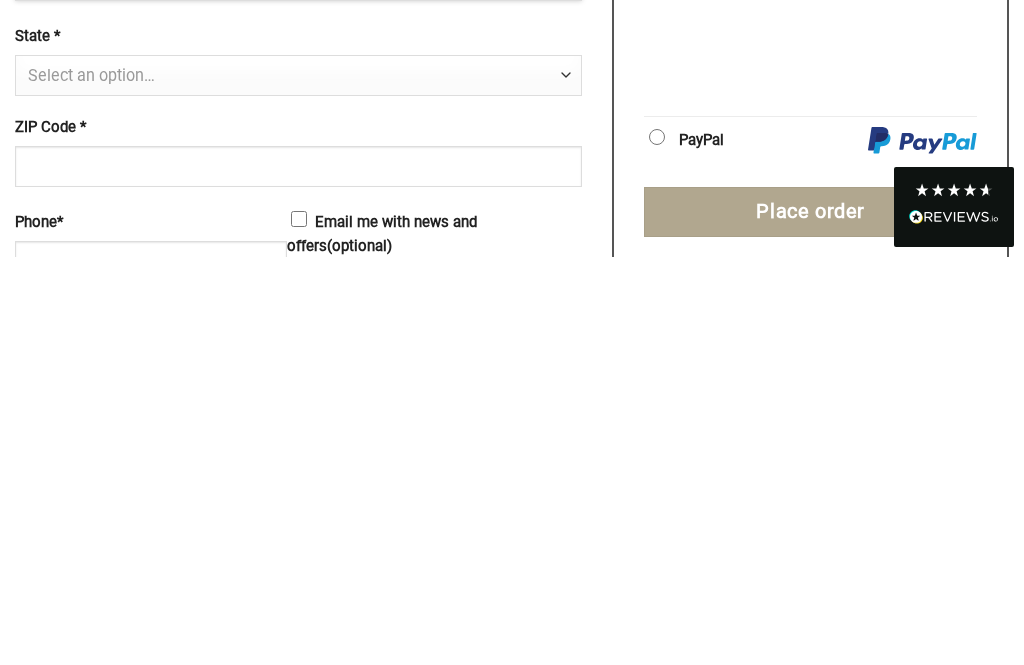 type on "**********" 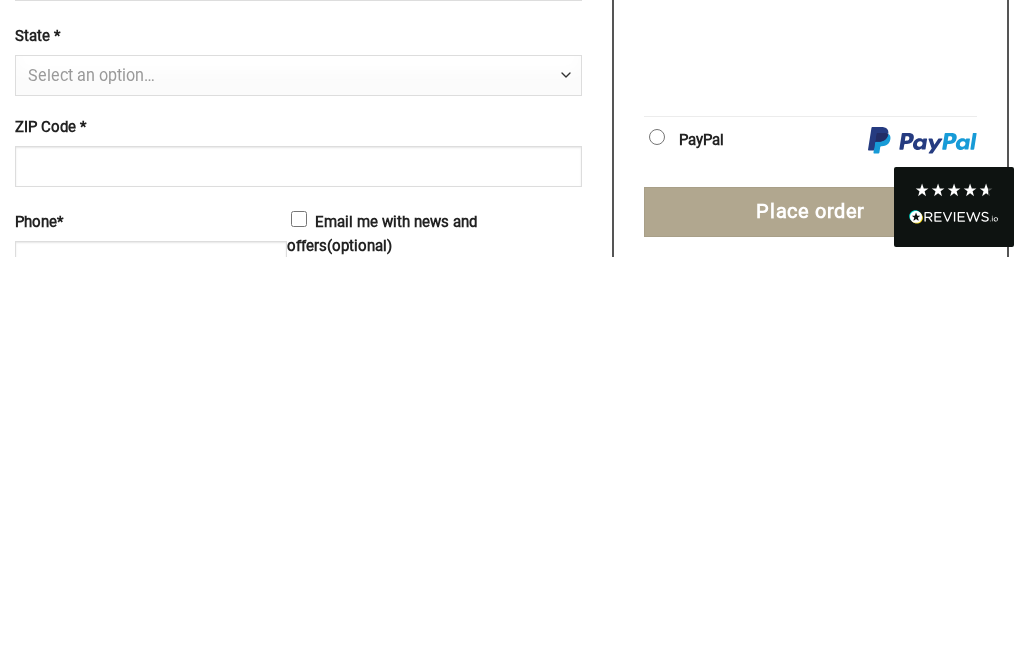 click at bounding box center [566, 484] 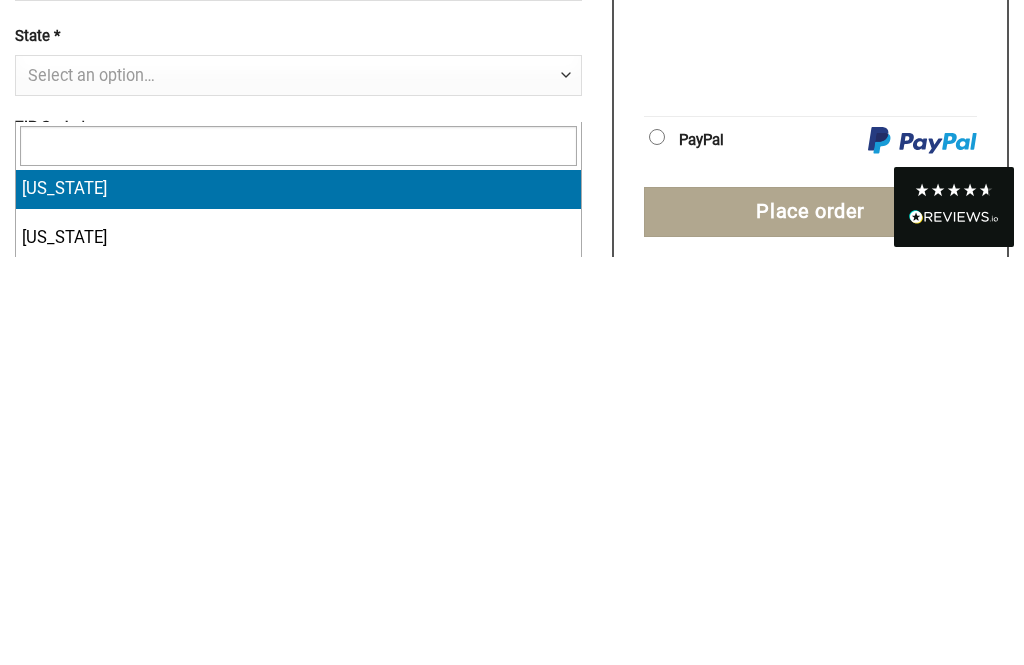 scroll, scrollTop: 987, scrollLeft: 0, axis: vertical 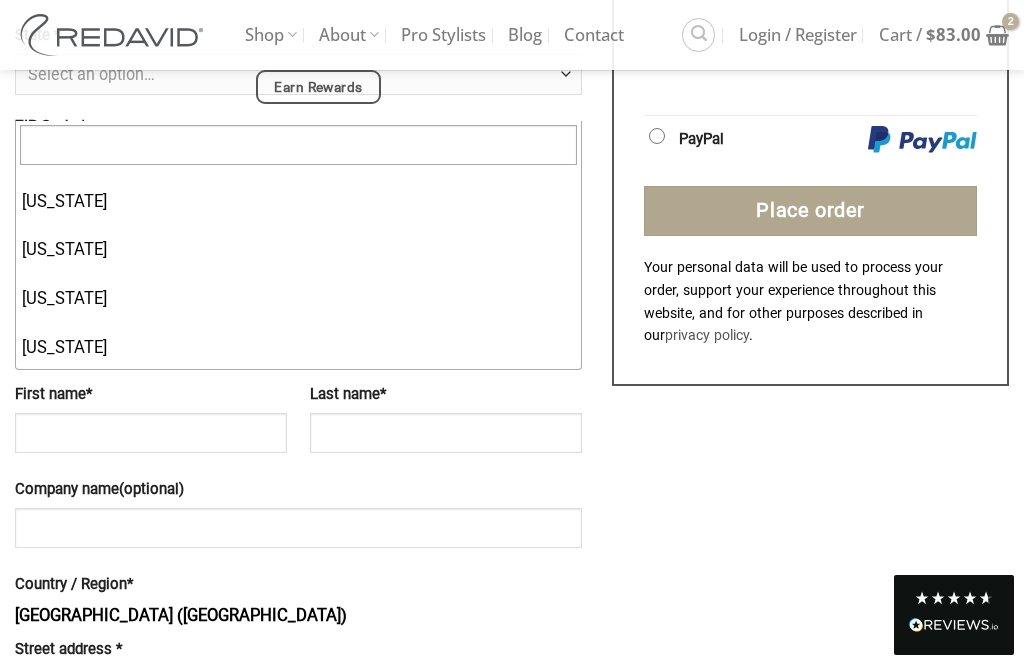 select on "**" 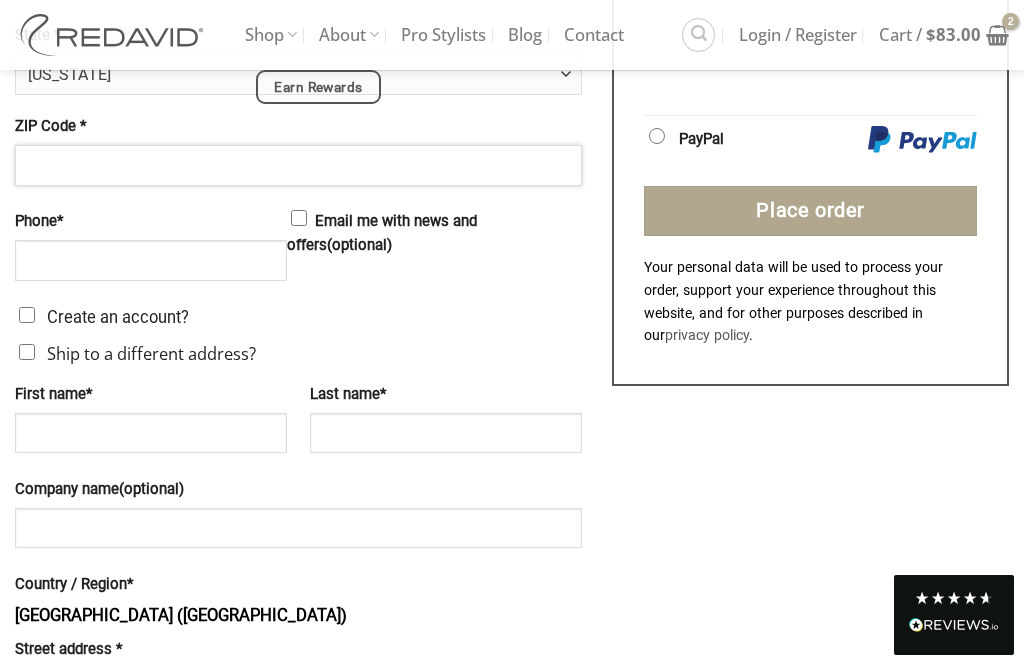 click on "ZIP Code   *" at bounding box center [298, 165] 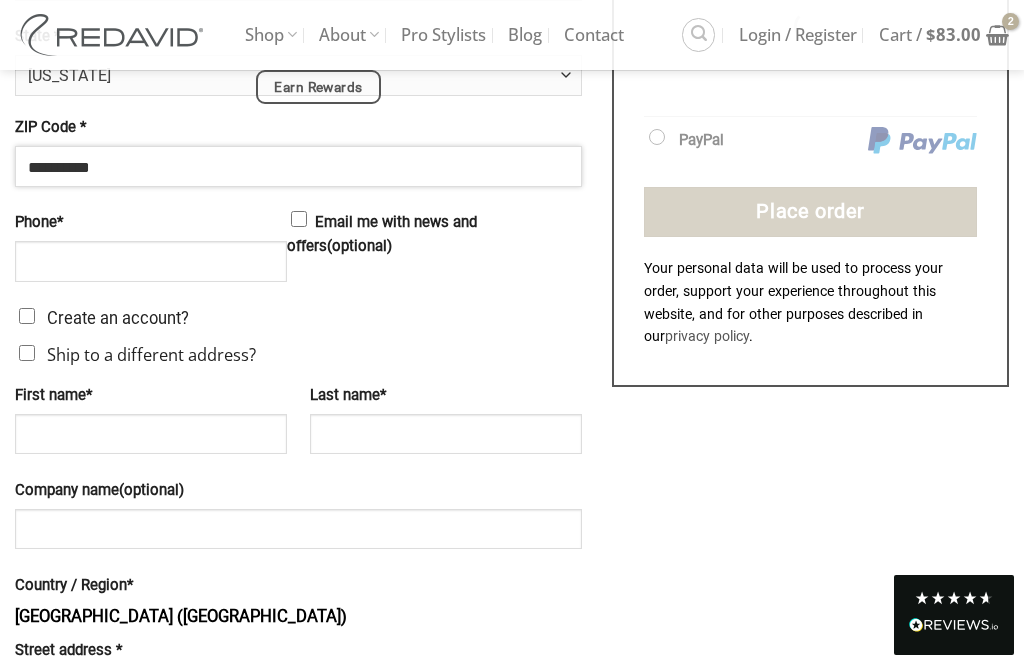 type on "**********" 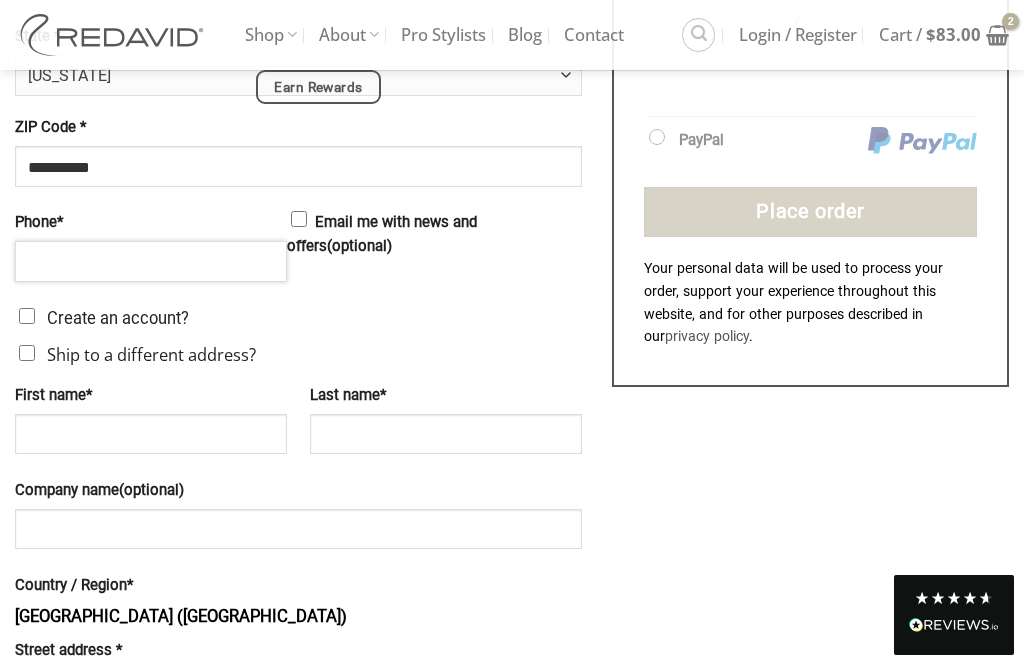 click on "Phone  *" at bounding box center (151, 261) 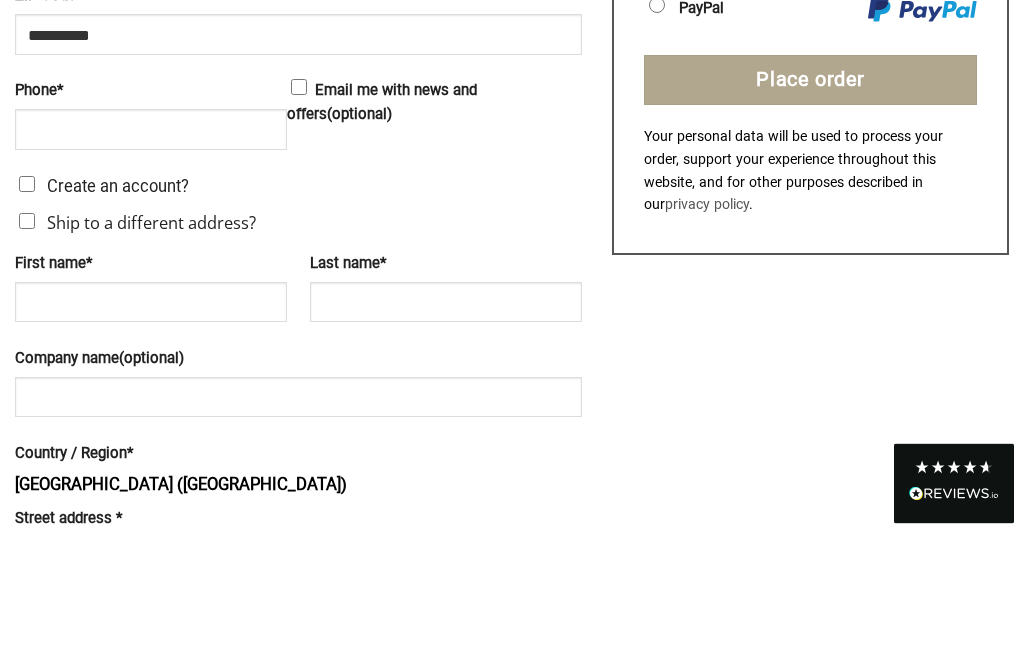 scroll, scrollTop: 1118, scrollLeft: 0, axis: vertical 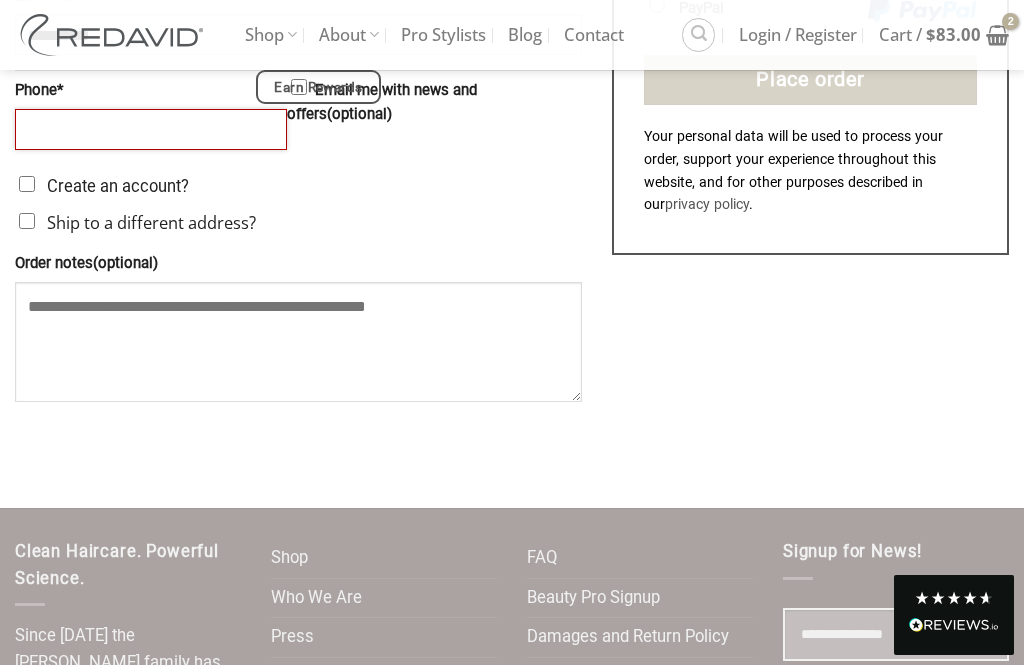 click on "Phone  *" at bounding box center [151, 129] 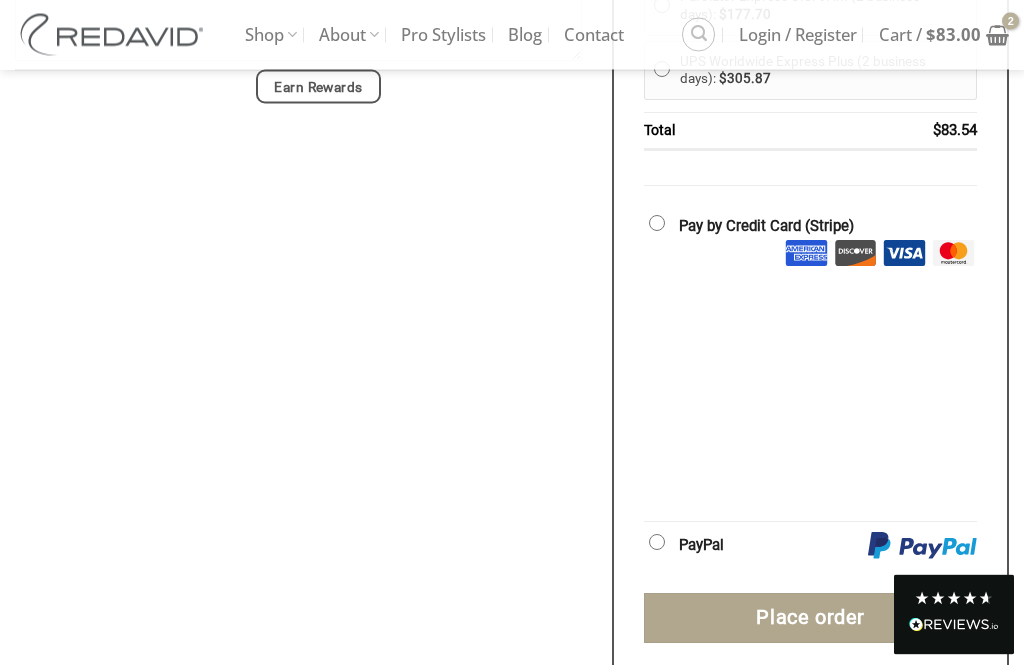 scroll, scrollTop: 1459, scrollLeft: 0, axis: vertical 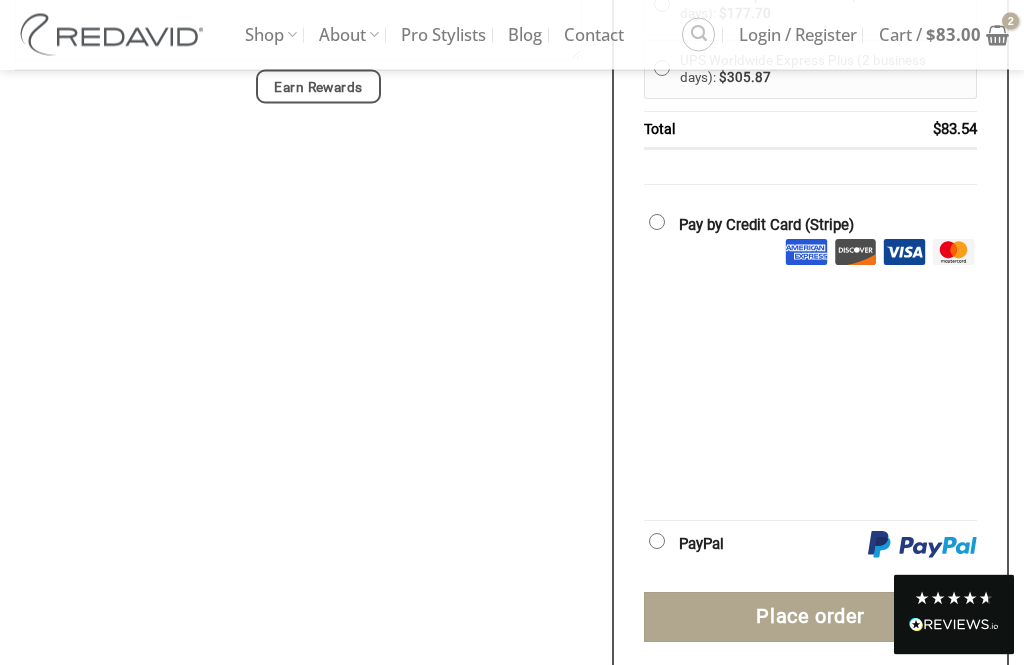 type on "**********" 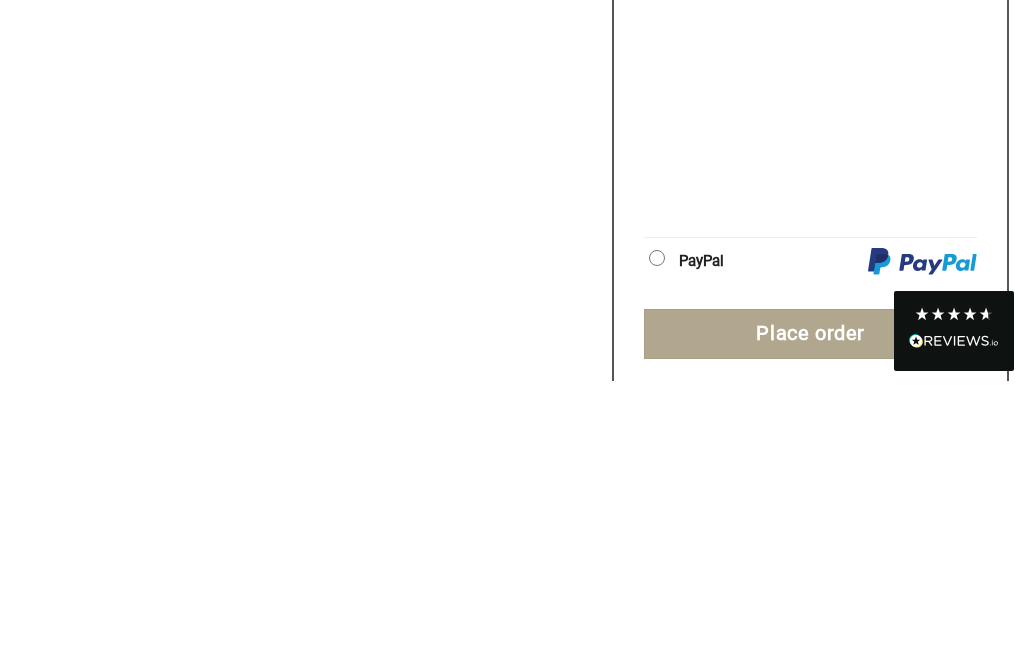 scroll, scrollTop: 1744, scrollLeft: 0, axis: vertical 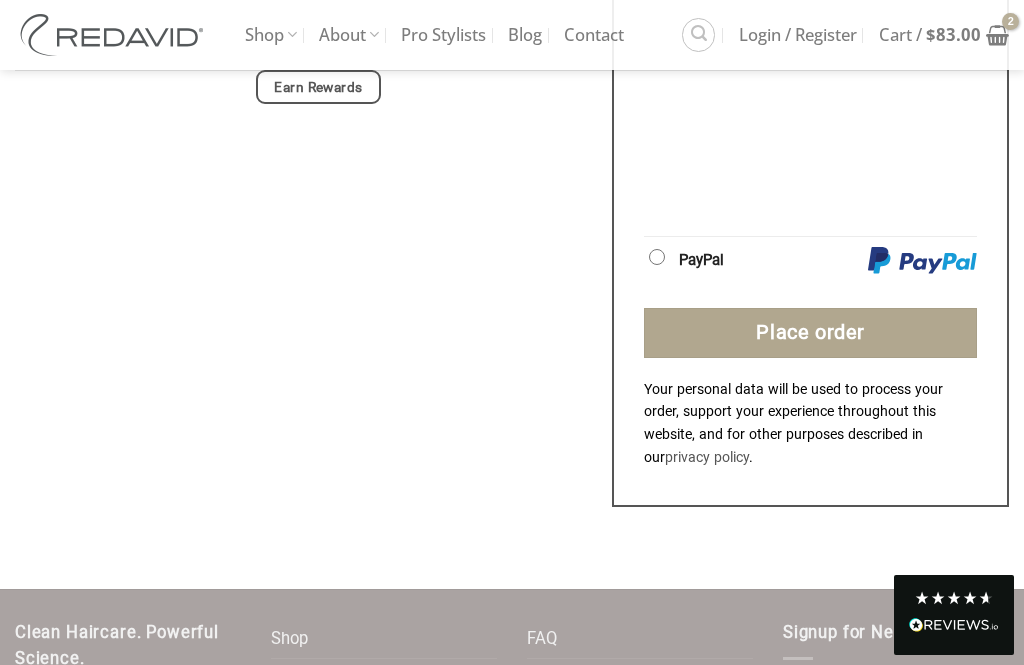click on "Place order" at bounding box center [810, 333] 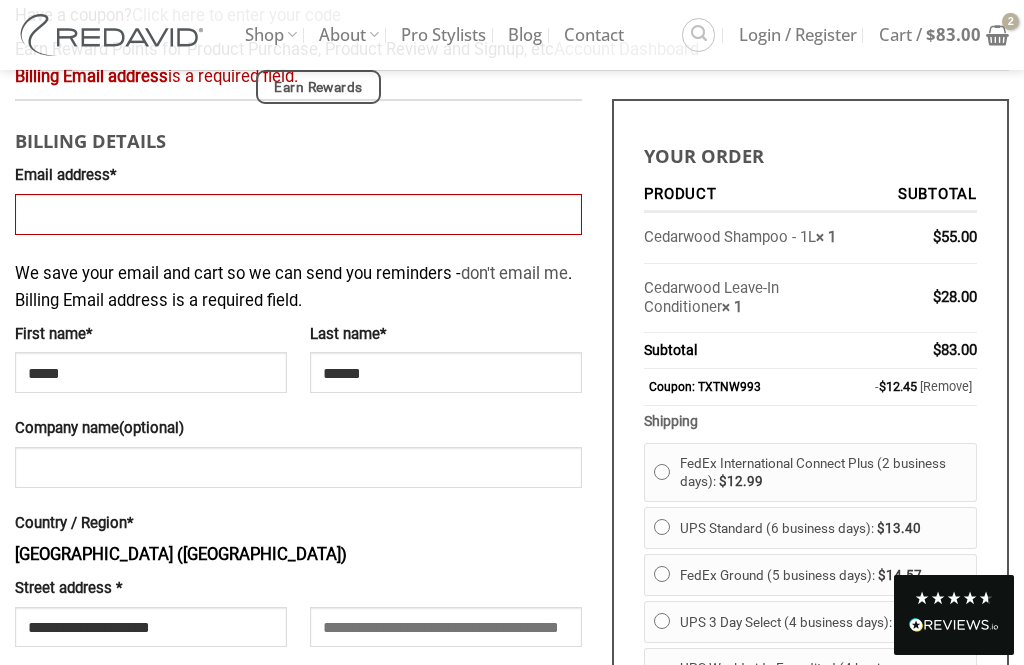 scroll, scrollTop: 302, scrollLeft: 0, axis: vertical 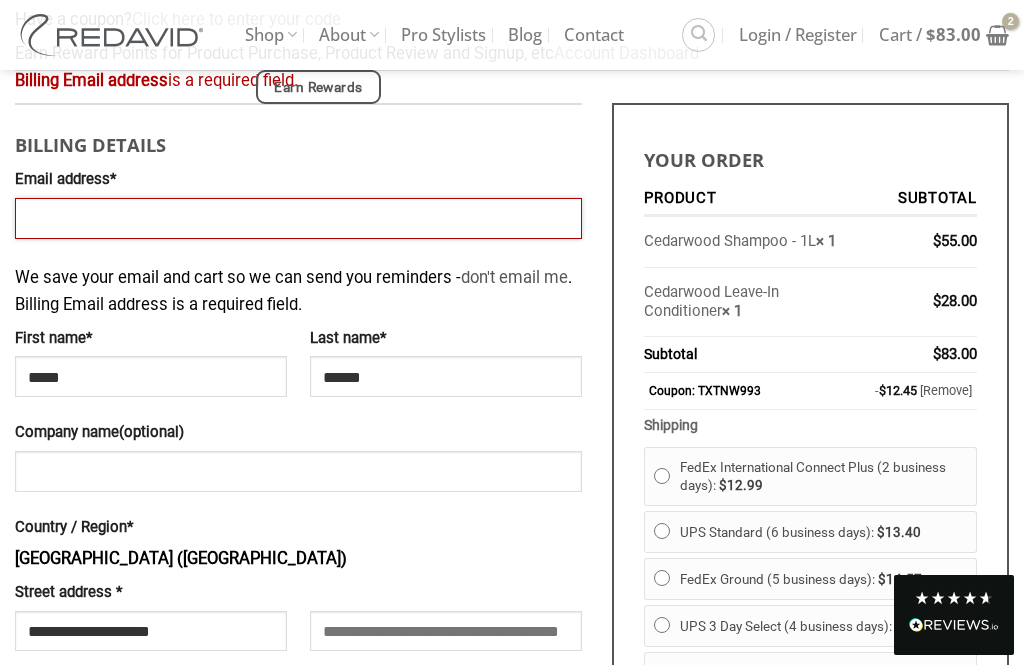click on "Email address  *" at bounding box center (298, 218) 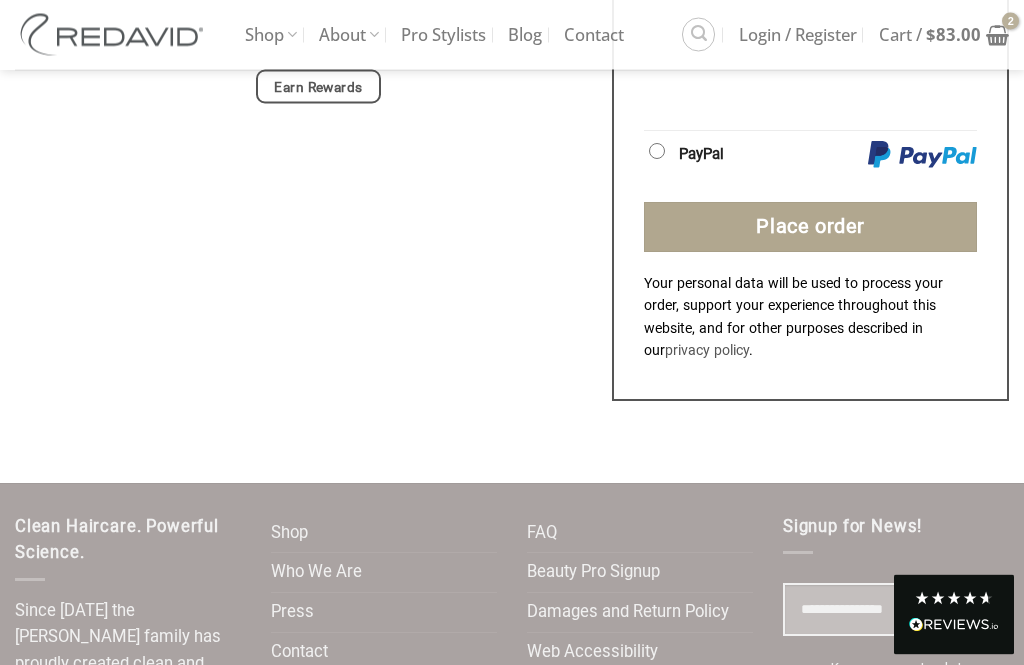 scroll, scrollTop: 1912, scrollLeft: 0, axis: vertical 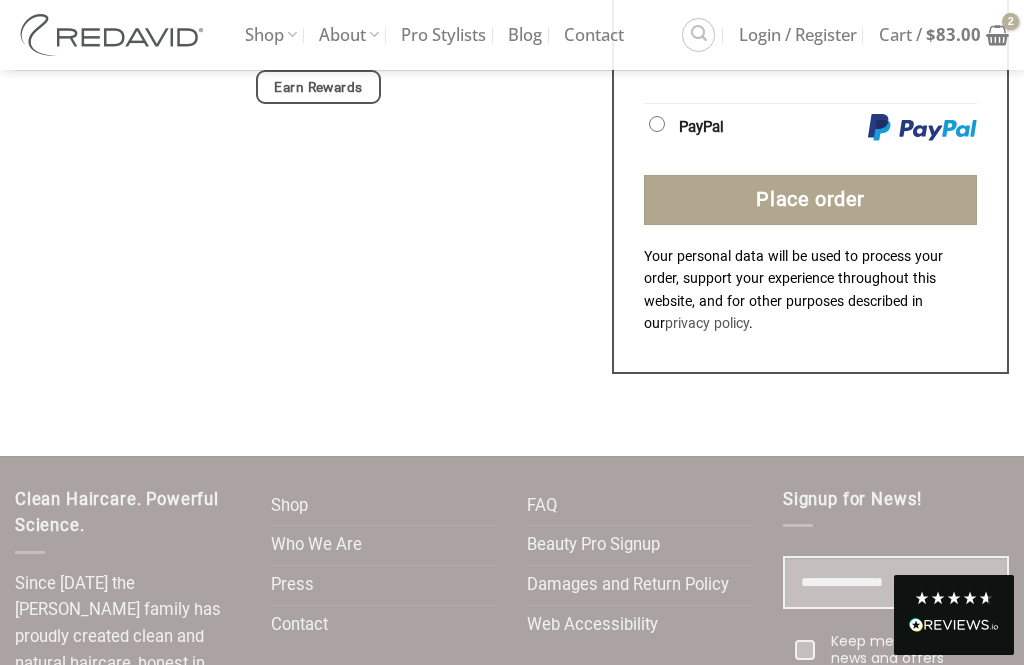 type on "**********" 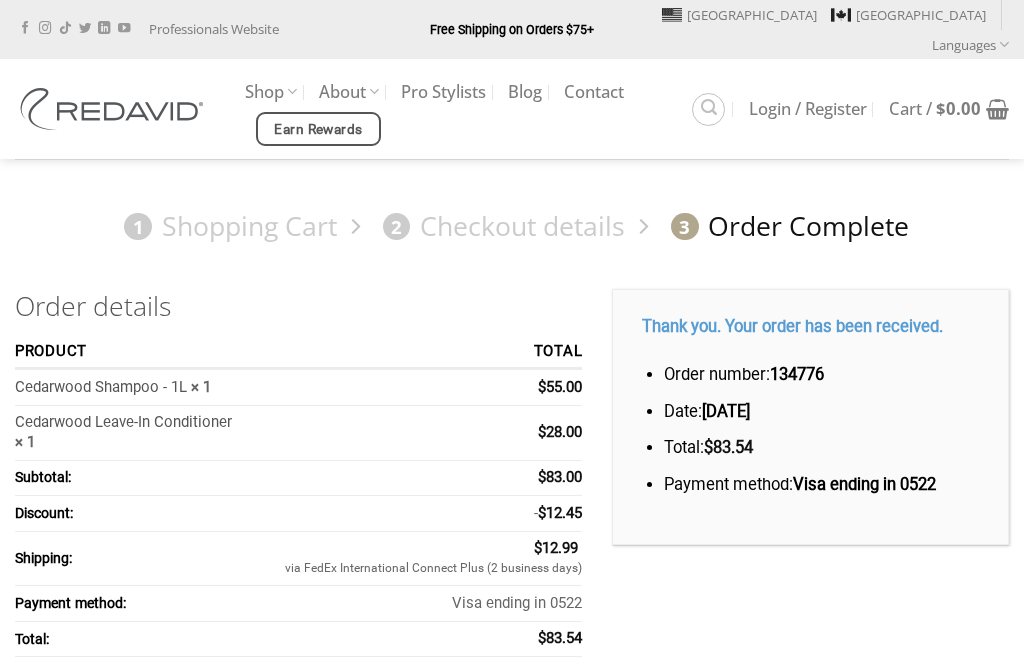 scroll, scrollTop: 0, scrollLeft: 0, axis: both 